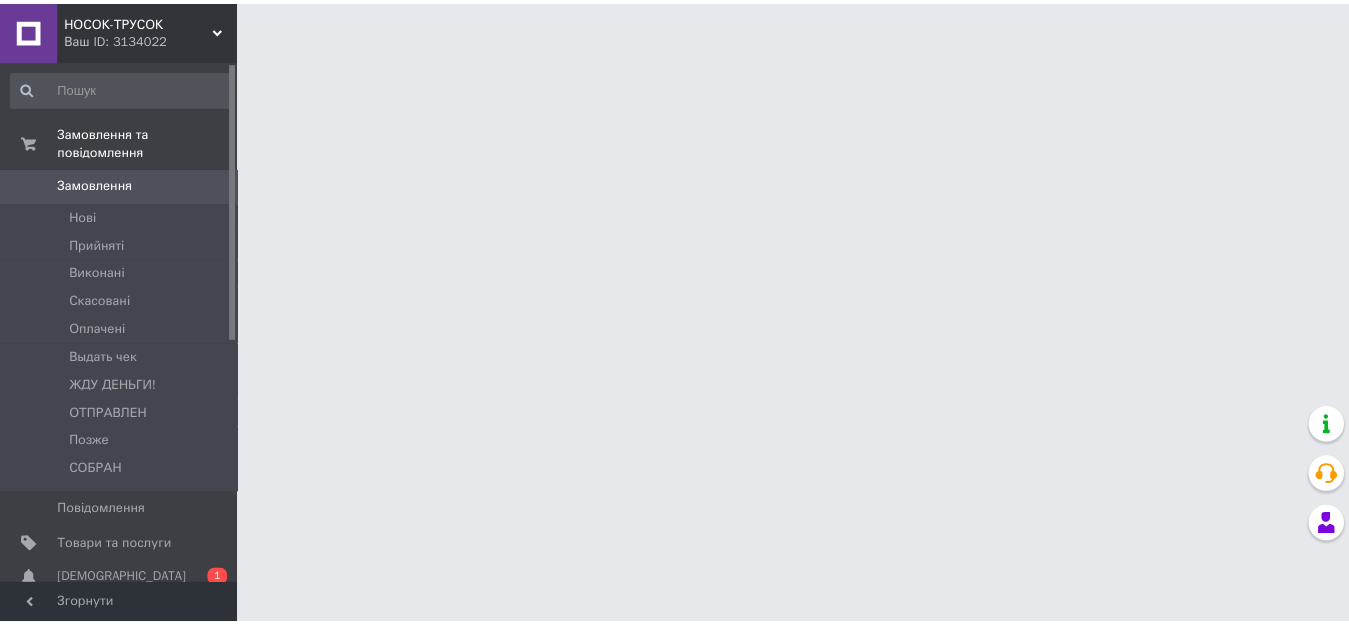 scroll, scrollTop: 0, scrollLeft: 0, axis: both 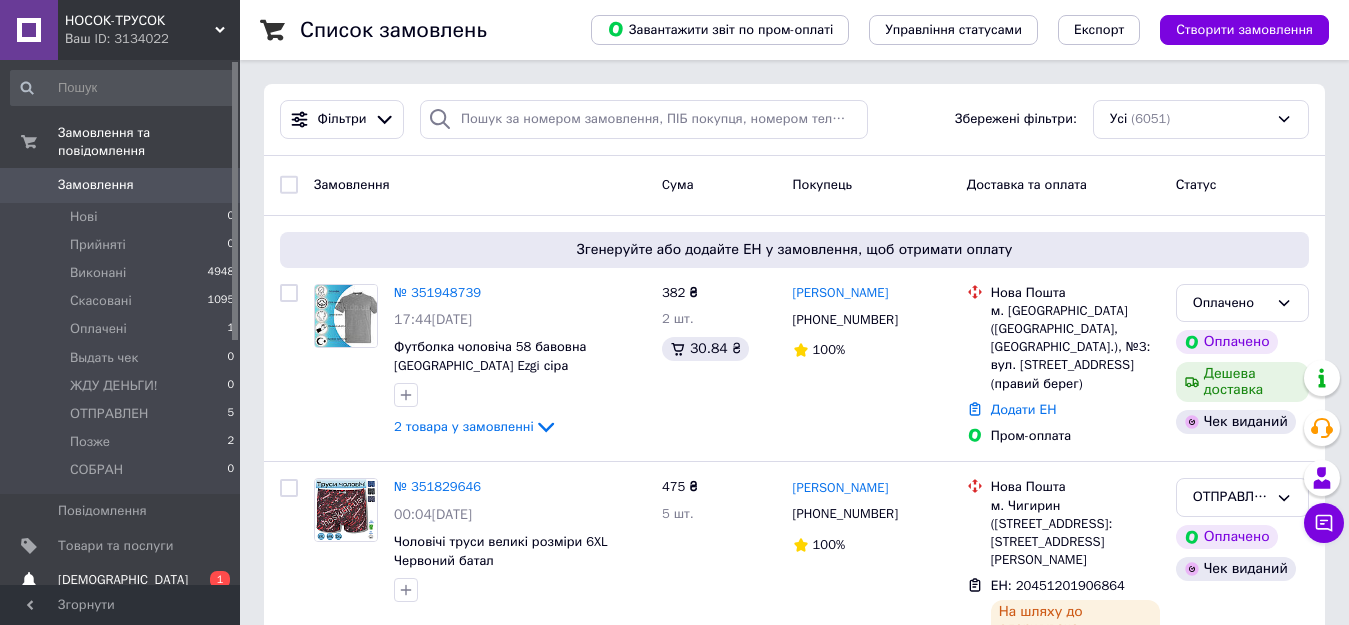 click on "[DEMOGRAPHIC_DATA]" at bounding box center (121, 580) 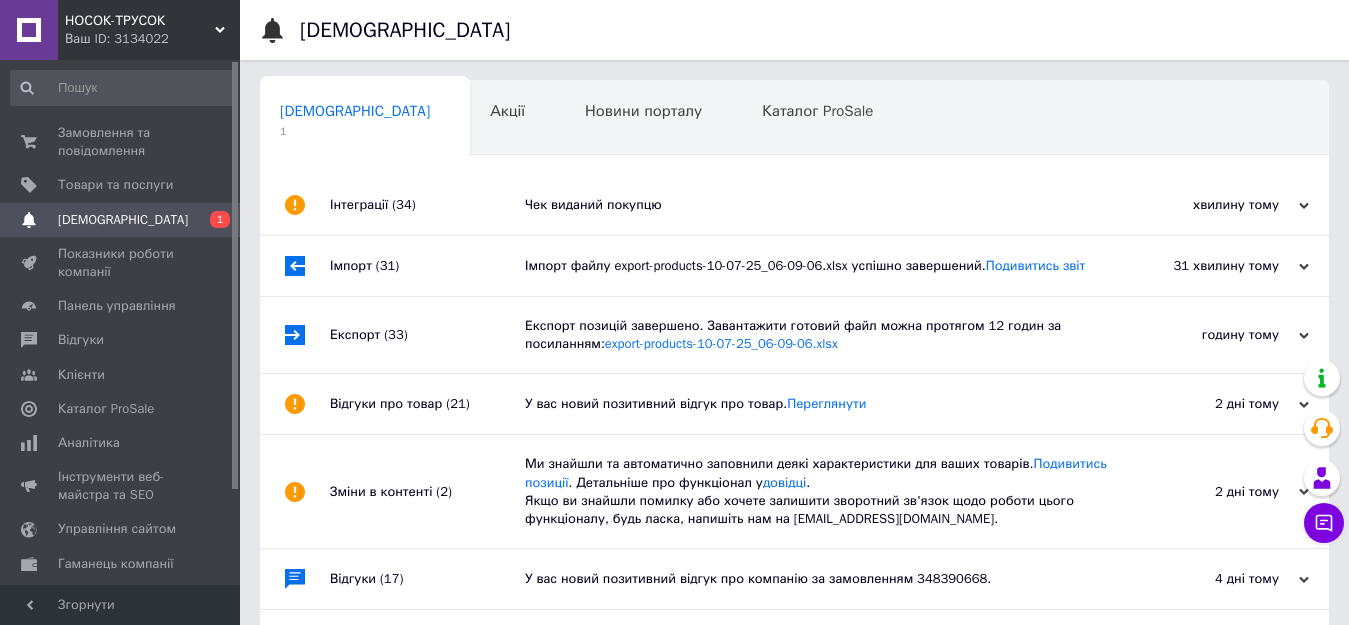 click on "(34)" at bounding box center [403, 204] 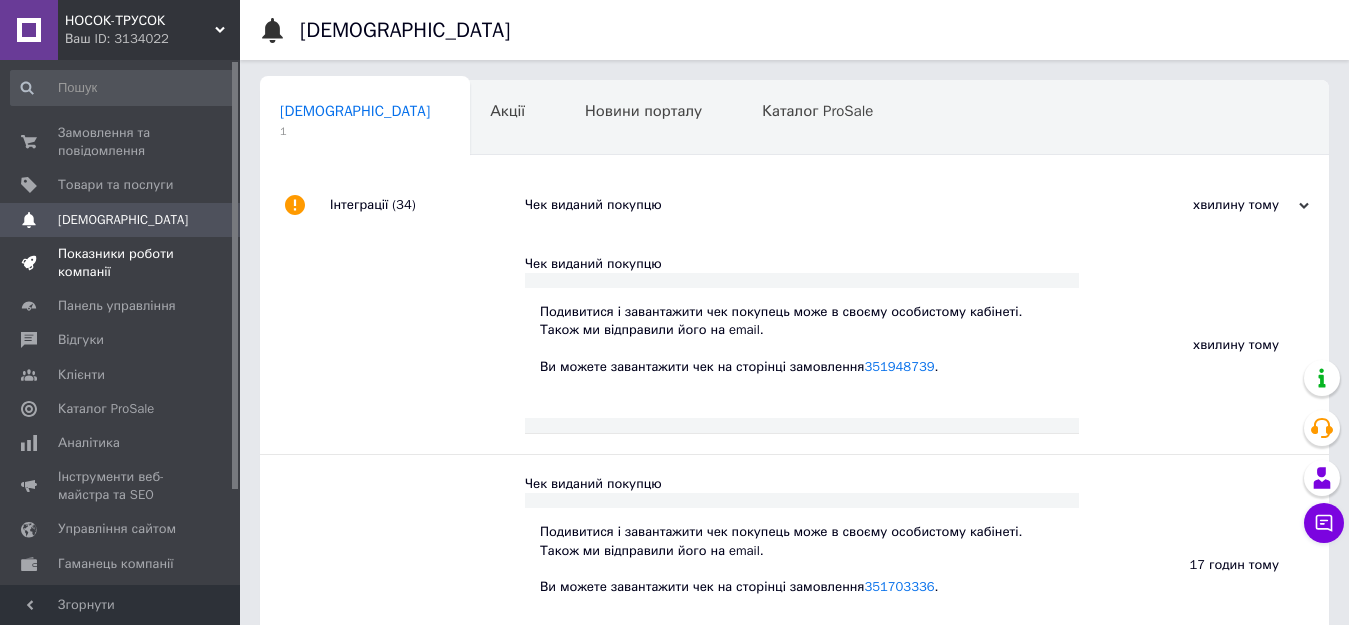 click on "Показники роботи компанії" at bounding box center (121, 263) 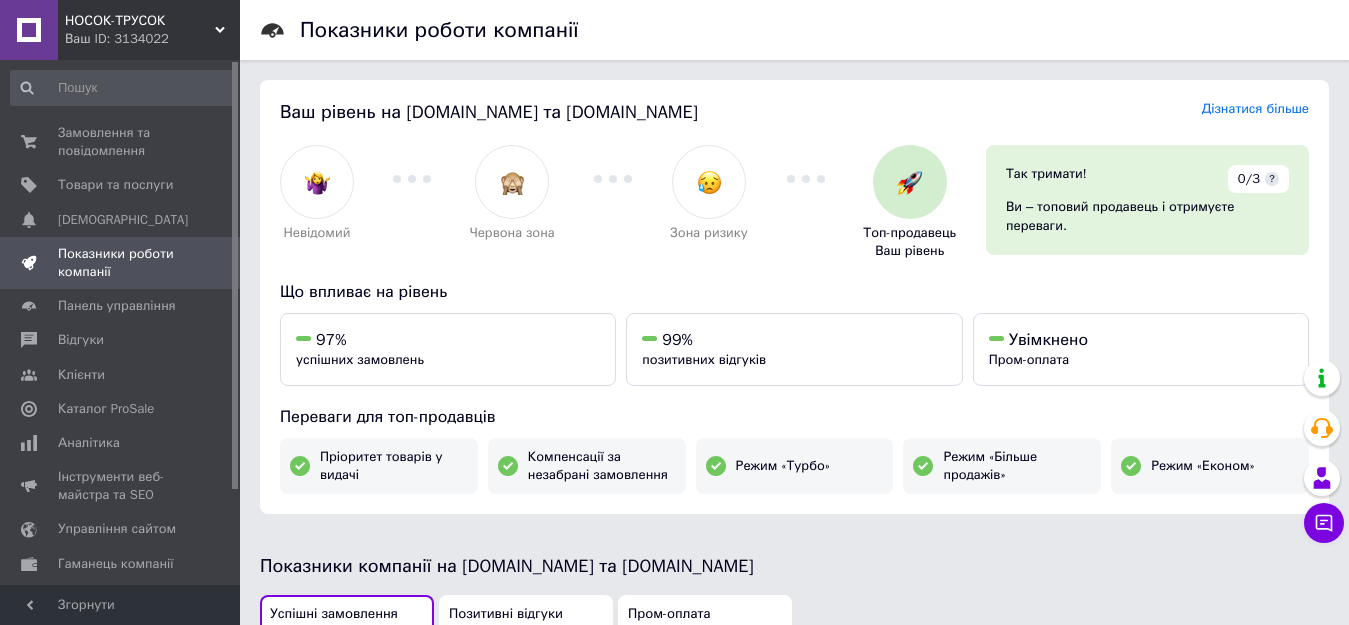 click at bounding box center (412, 202) 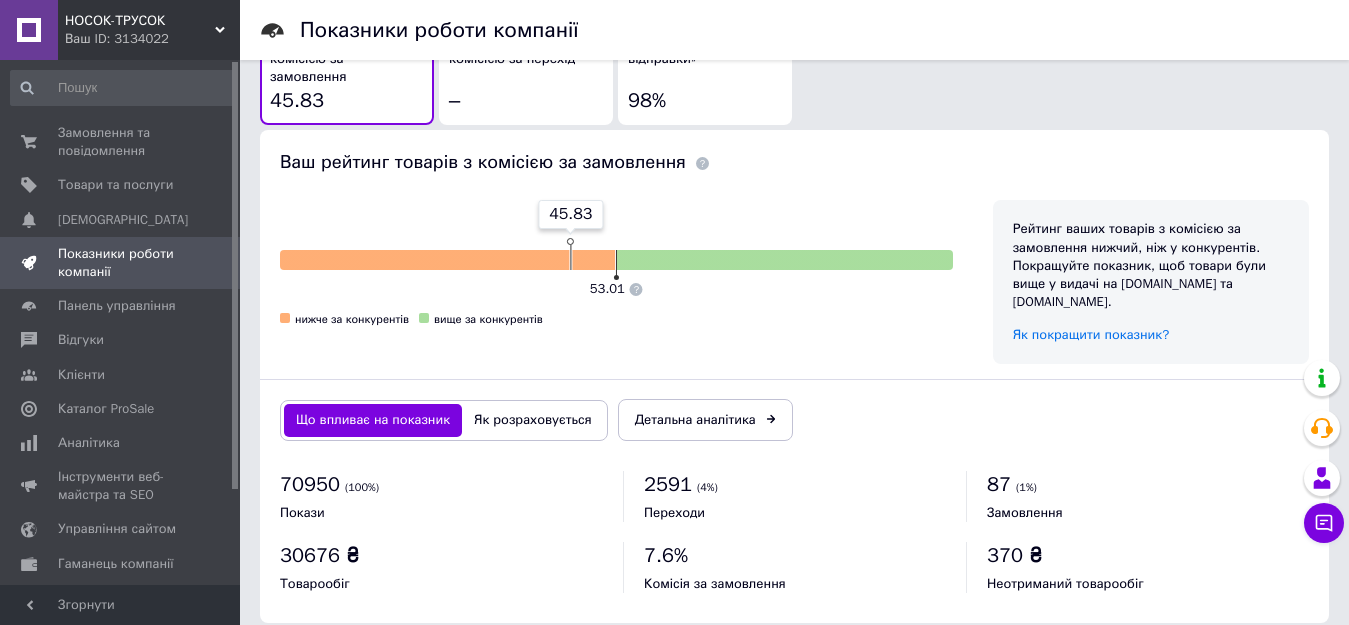 scroll, scrollTop: 1183, scrollLeft: 0, axis: vertical 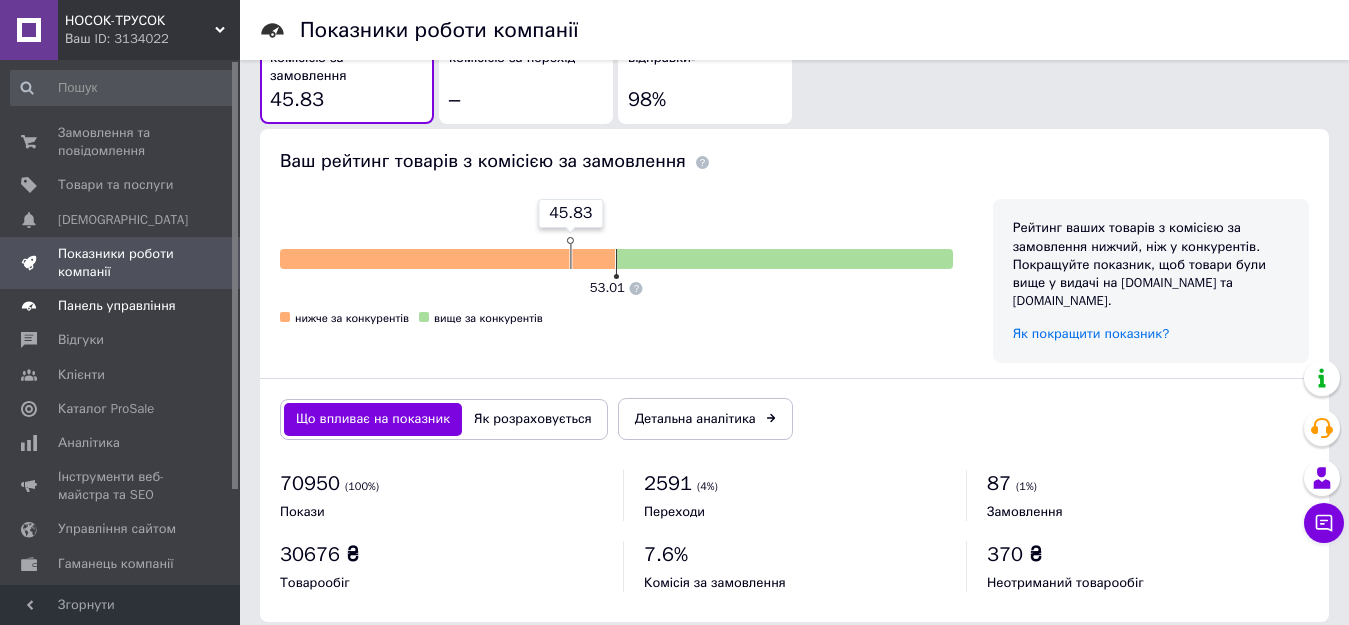 click on "Панель управління" at bounding box center [117, 306] 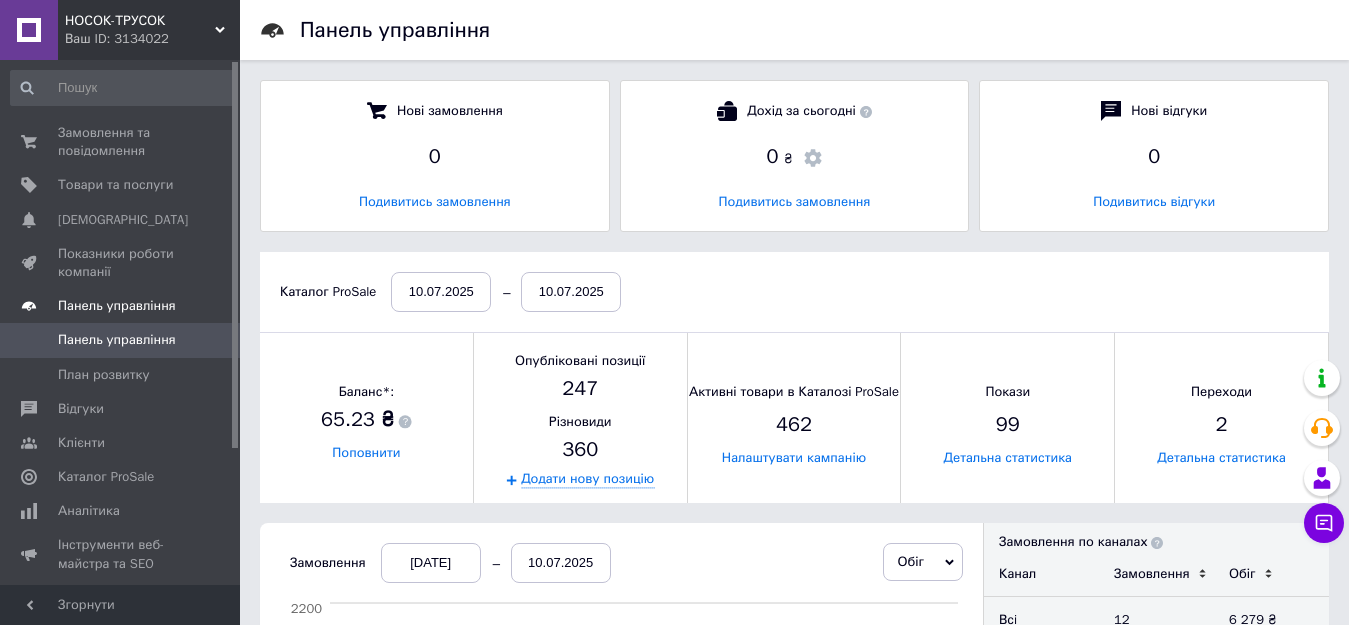 scroll, scrollTop: 10, scrollLeft: 10, axis: both 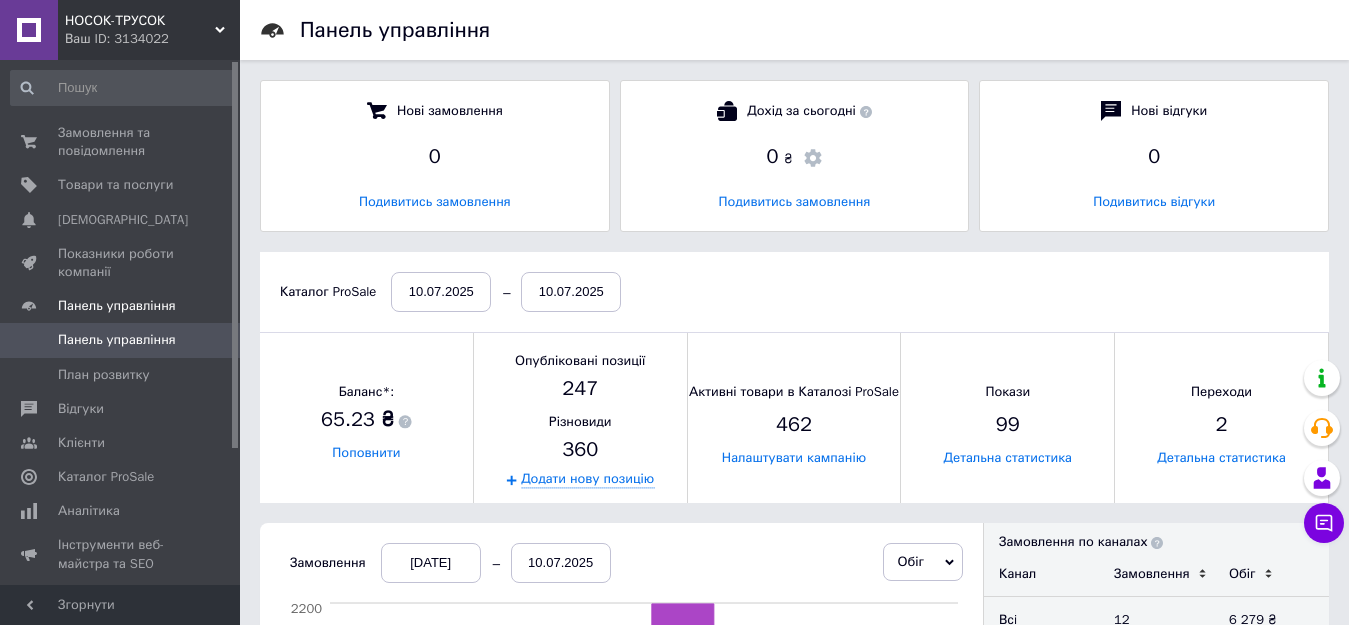 click on "Нові замовлення 0 Подивитись замовлення Дохід за сьогодні   0 ₴ Подивитись замовлення Нові відгуки 0 Подивитись відгуки" at bounding box center (794, 156) 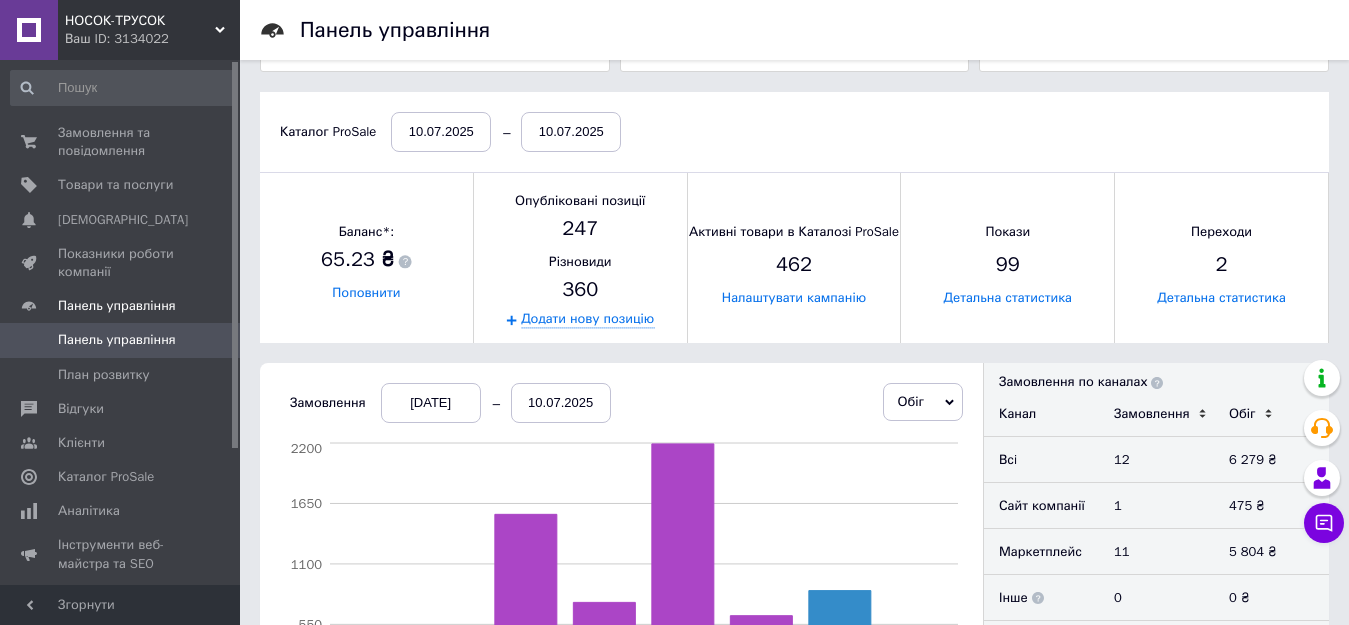 scroll, scrollTop: 200, scrollLeft: 0, axis: vertical 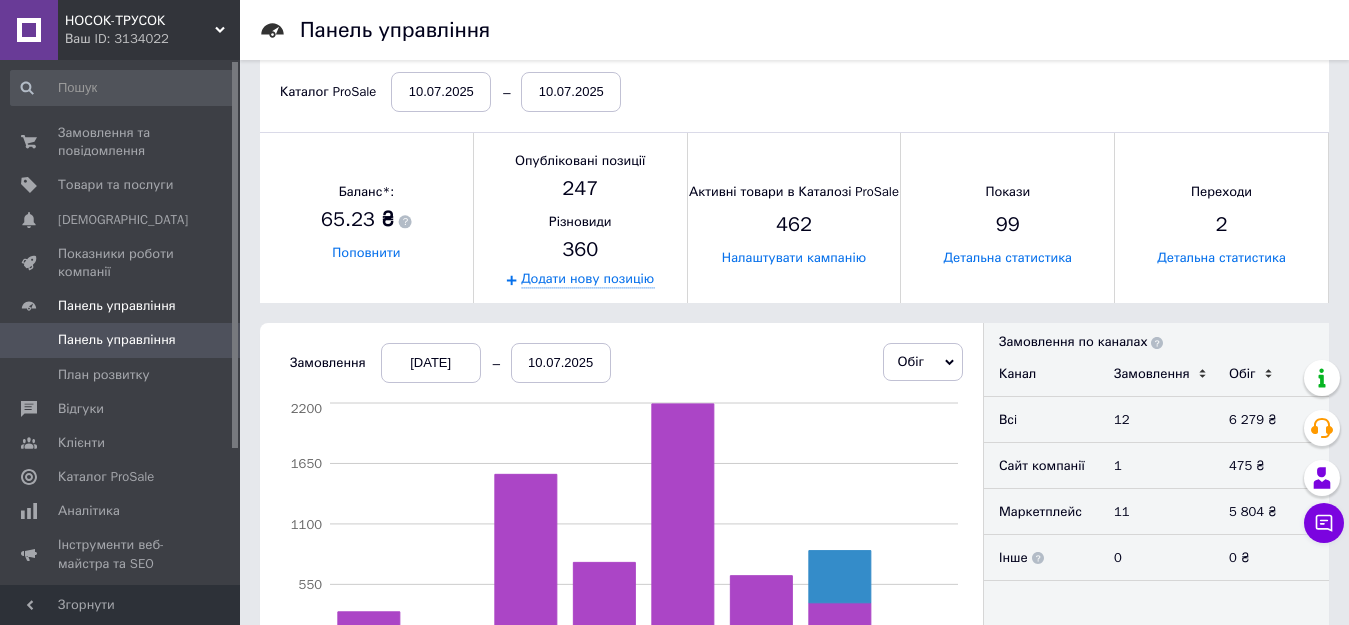 click on "Баланс*:  65.23 ₴ Поповнити" at bounding box center (366, 217) 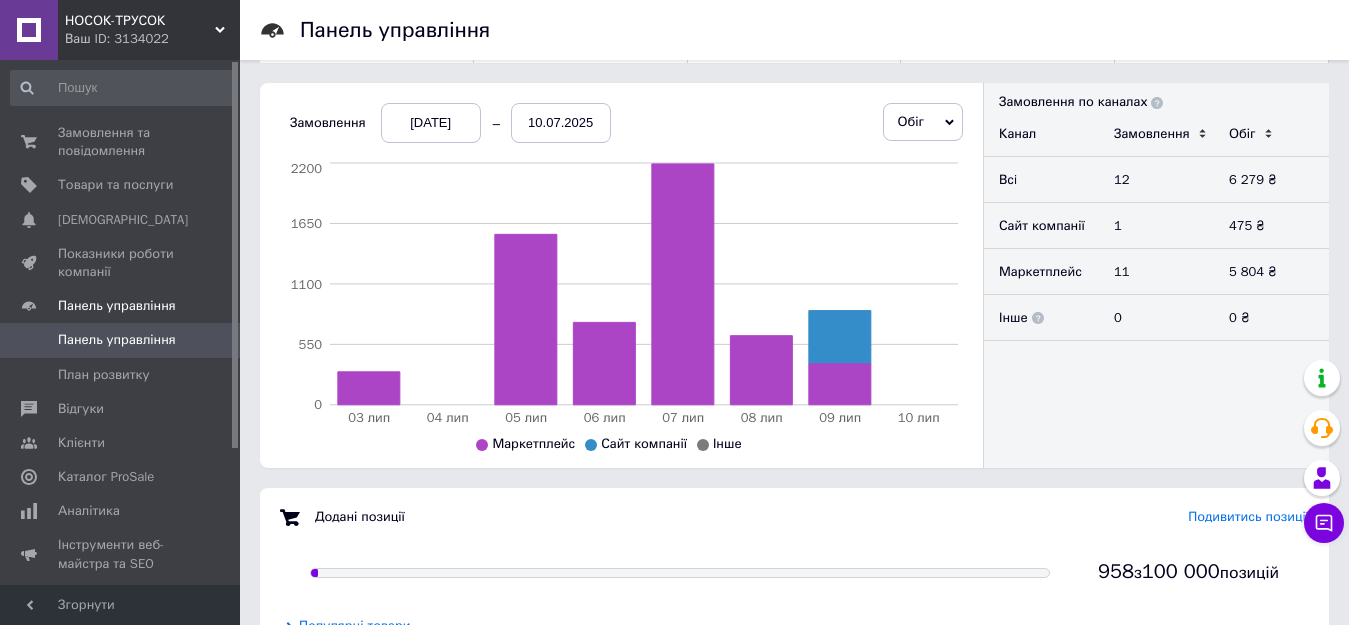 scroll, scrollTop: 480, scrollLeft: 0, axis: vertical 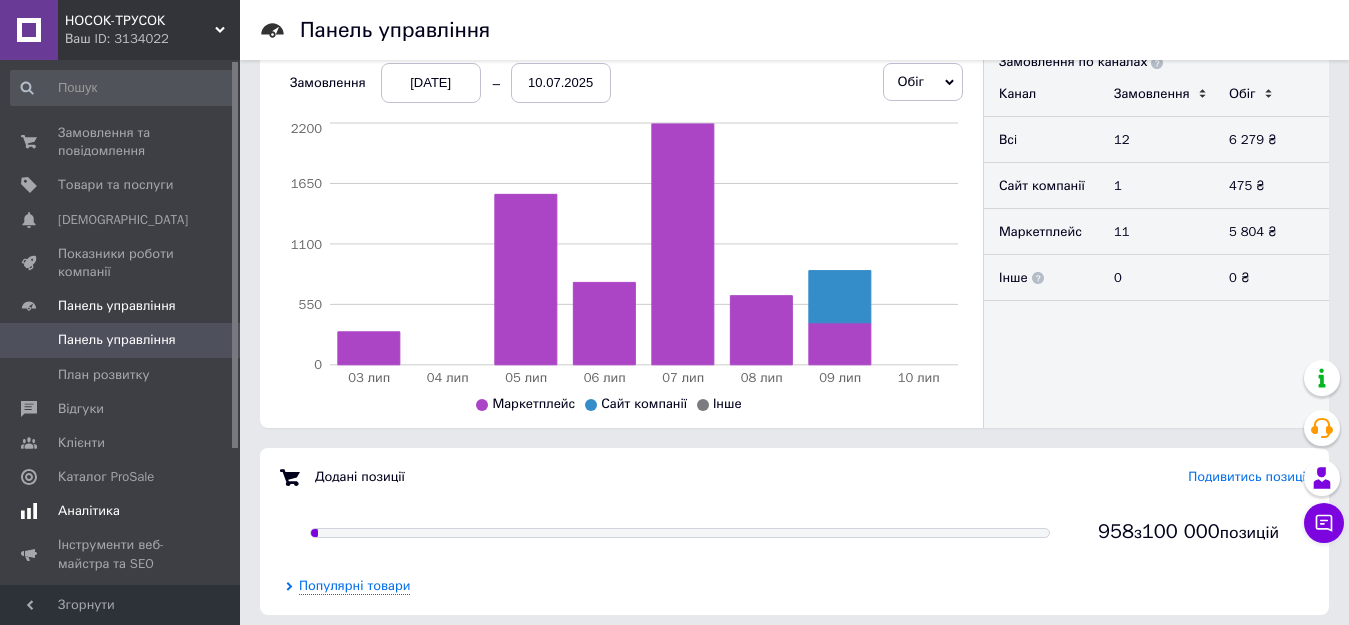 click on "Аналітика" at bounding box center [89, 511] 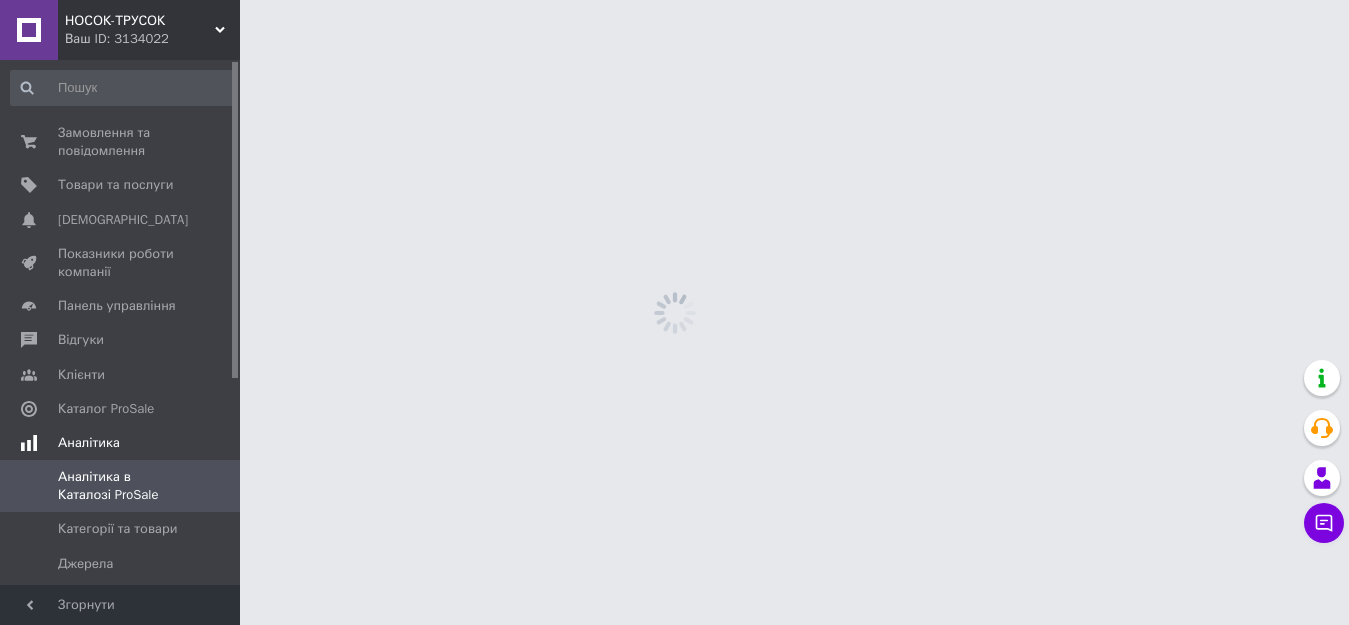 scroll, scrollTop: 0, scrollLeft: 0, axis: both 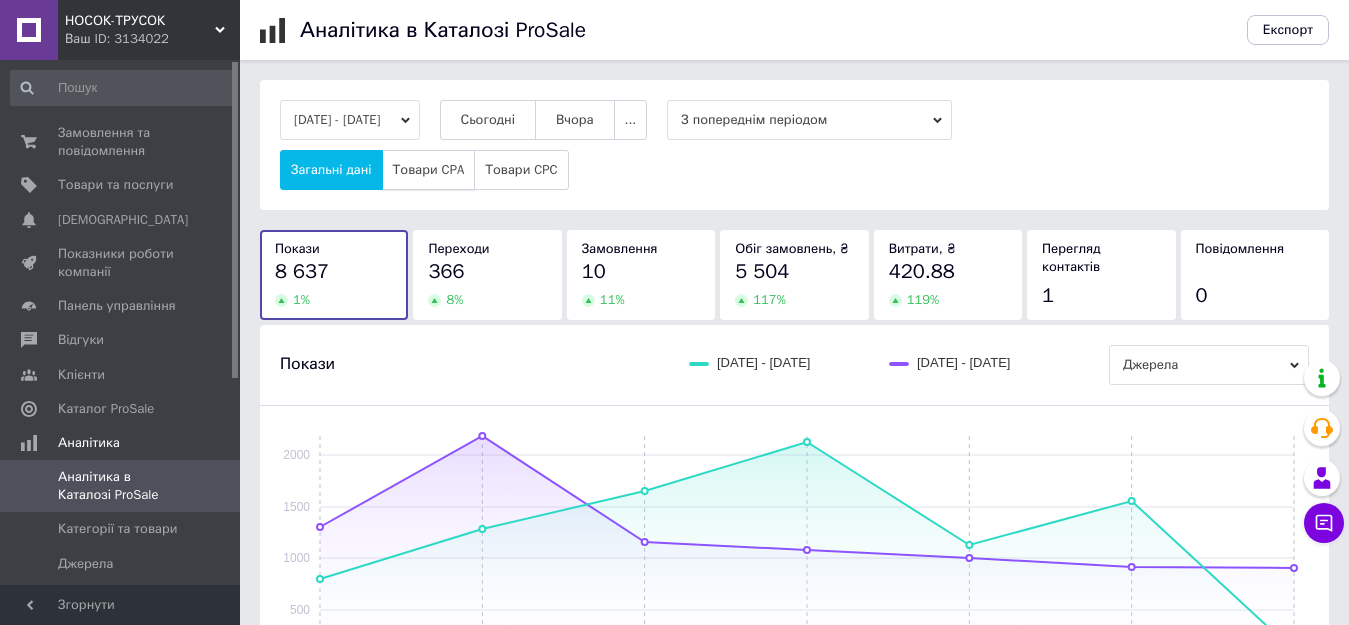 click on "Товари CPA" at bounding box center [429, 170] 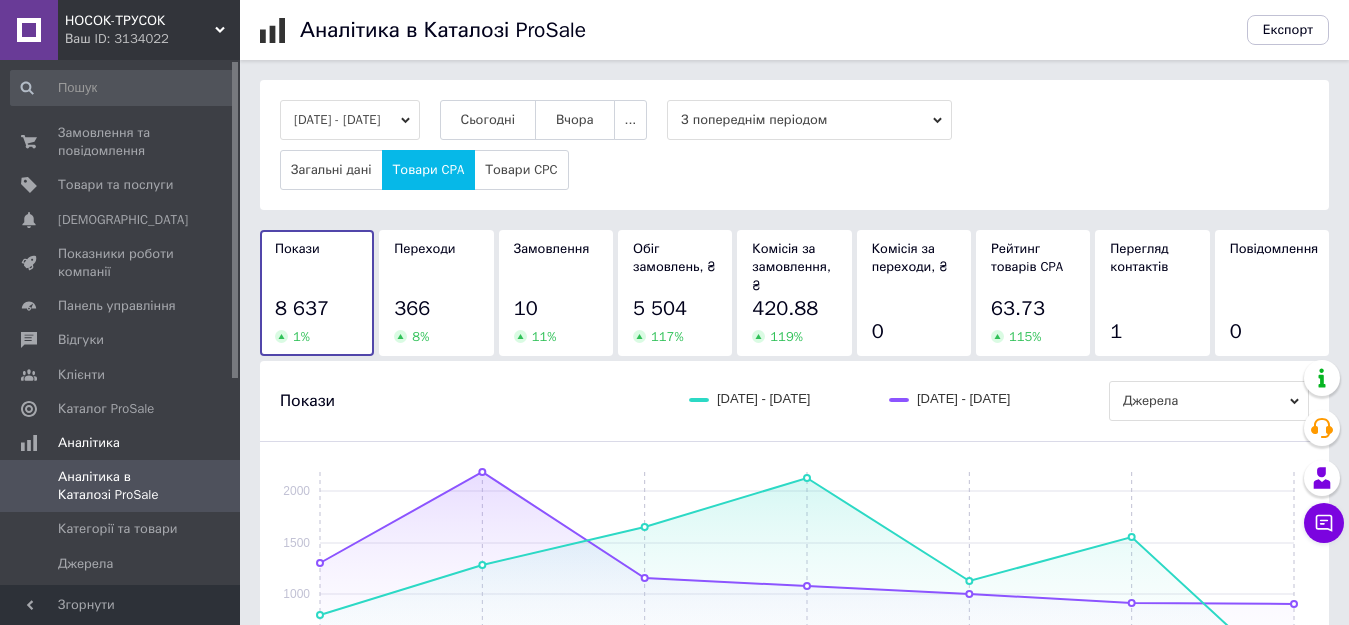 click on "Загальні дані Товари CPA Товари CPC" at bounding box center (794, 170) 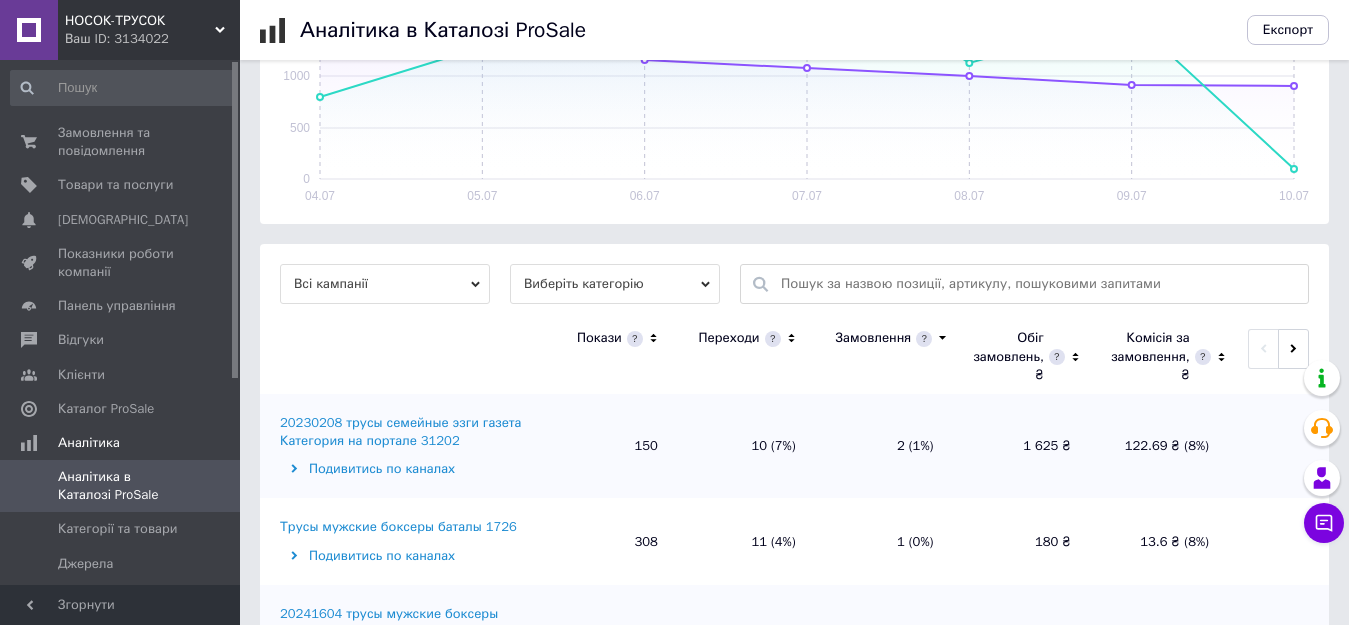 scroll, scrollTop: 560, scrollLeft: 0, axis: vertical 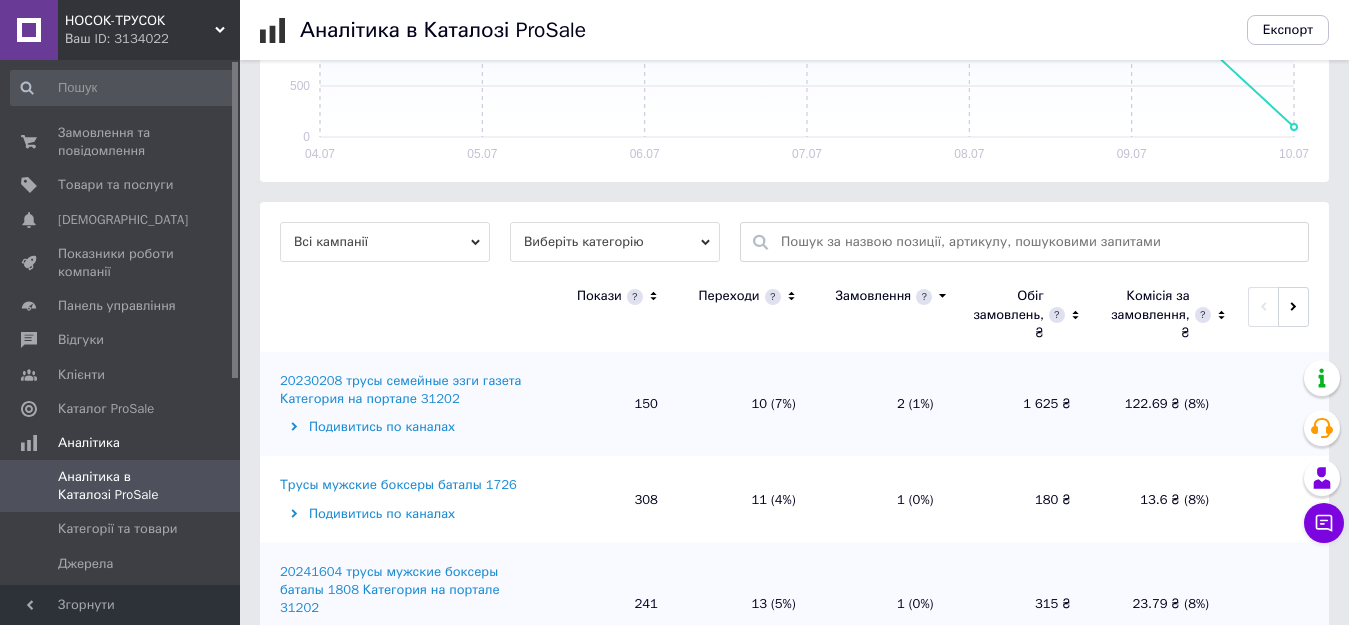 click on "Виберіть категорію" at bounding box center [615, 242] 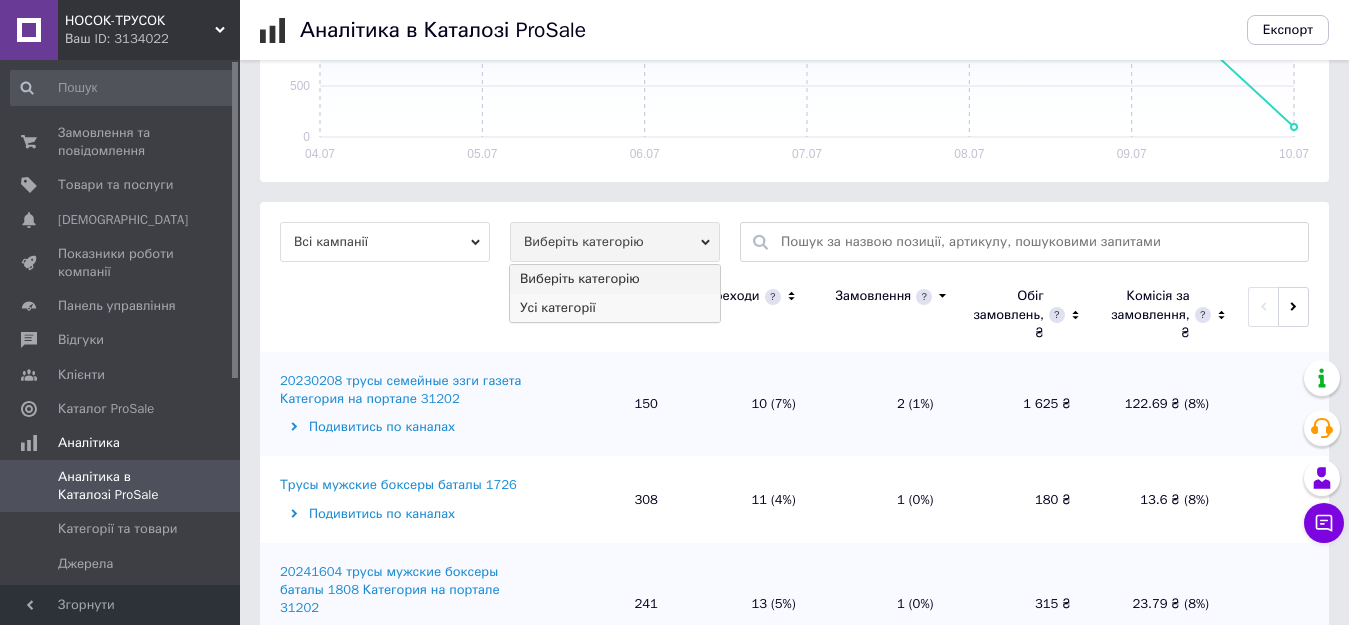 click on "Усі категорії" at bounding box center (615, 308) 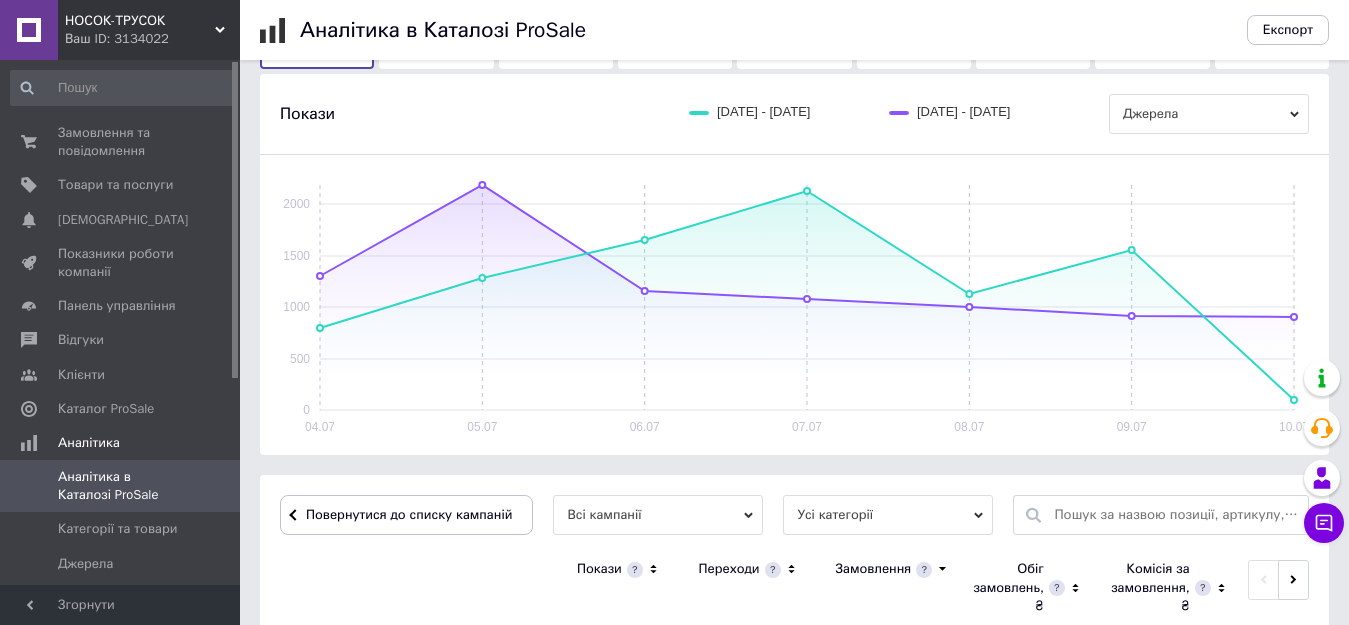 scroll, scrollTop: 560, scrollLeft: 0, axis: vertical 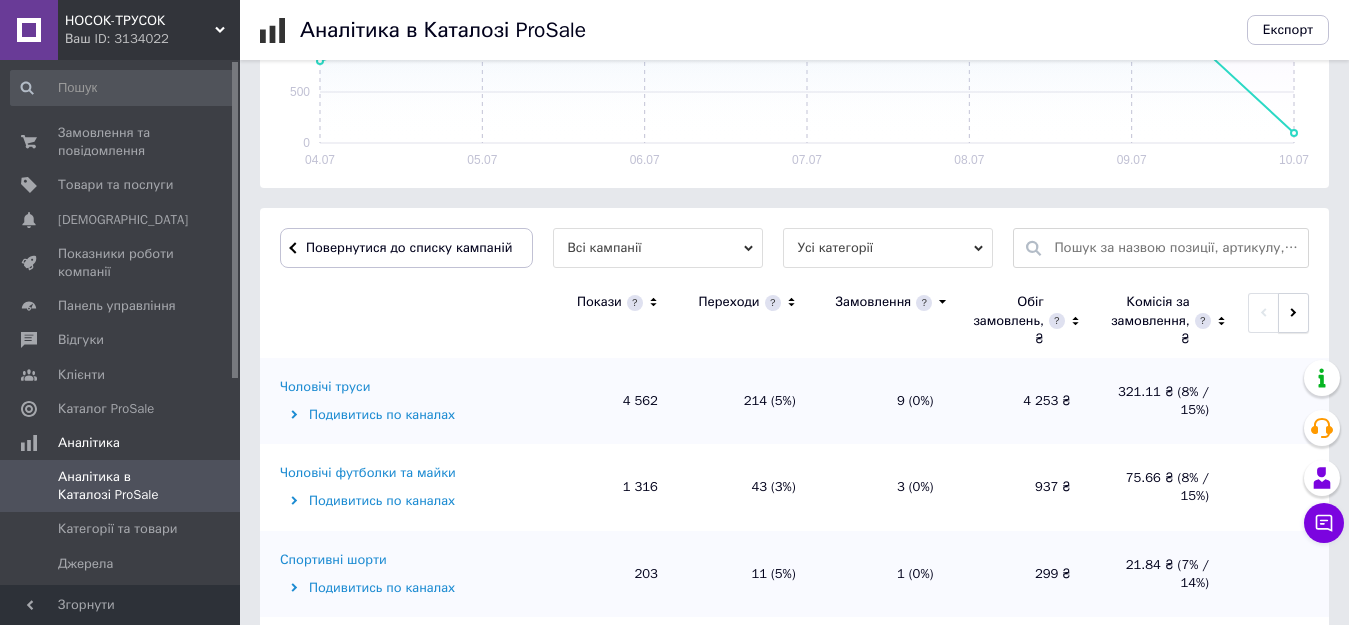 click at bounding box center [1293, 313] 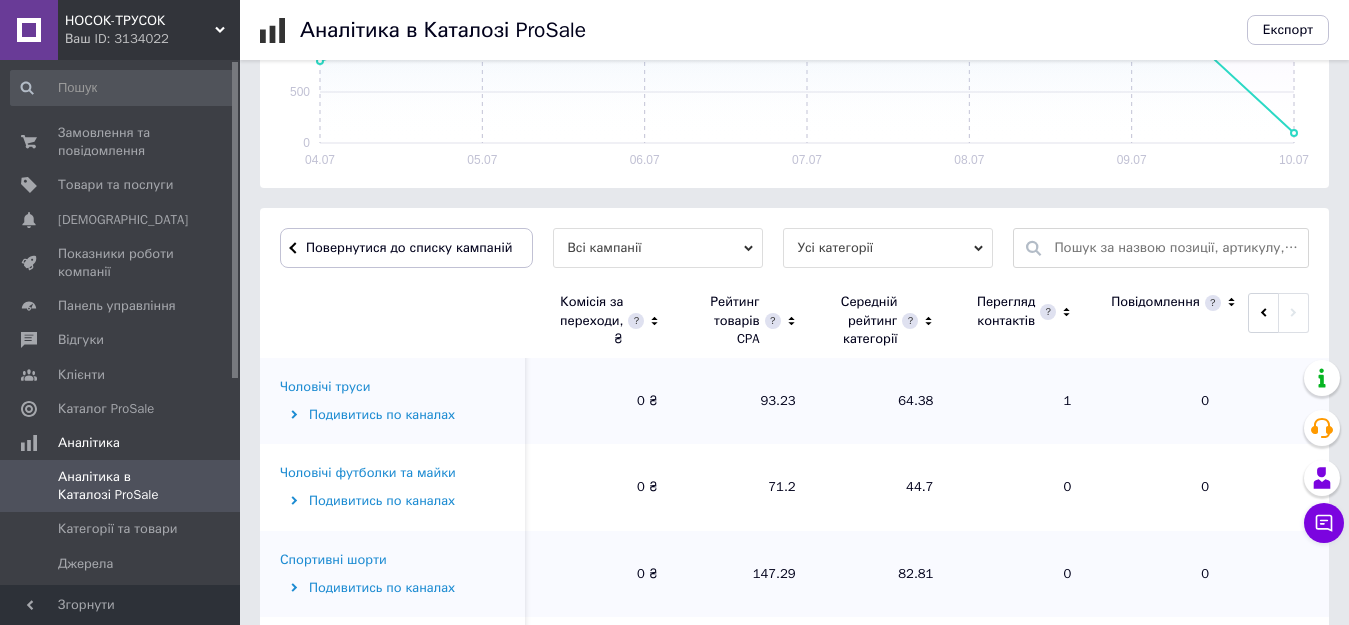click on "Повідомлення" at bounding box center (1160, 320) 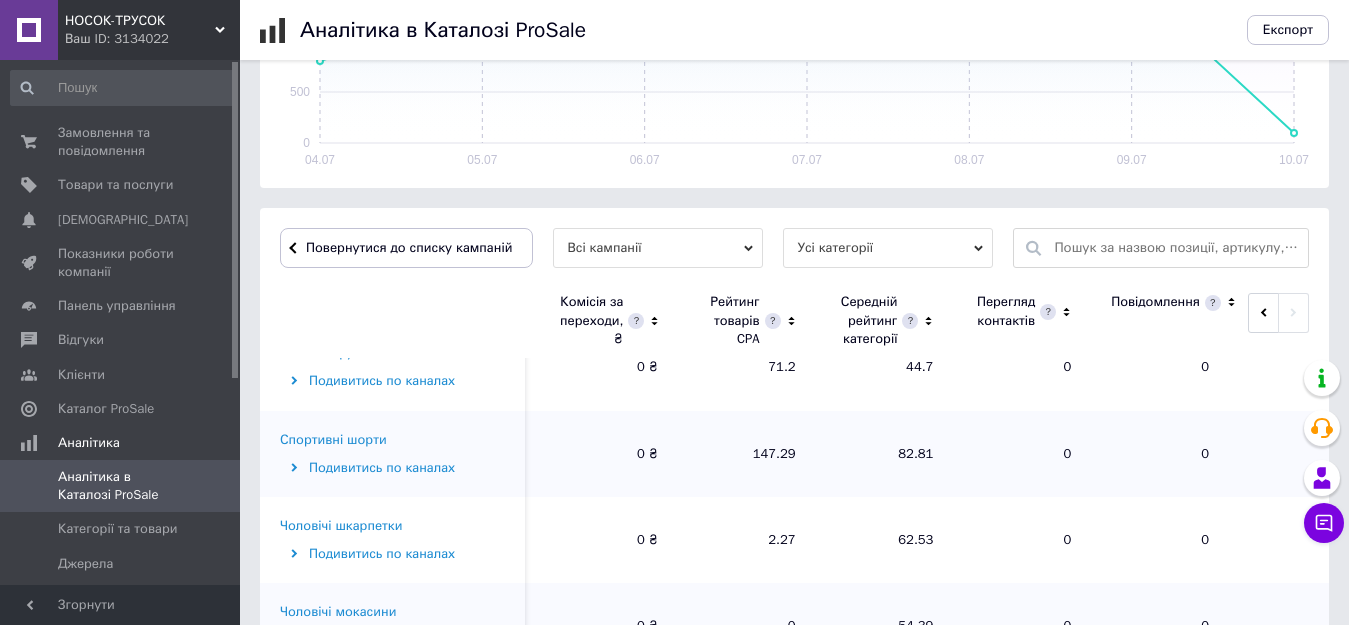 scroll, scrollTop: 160, scrollLeft: 0, axis: vertical 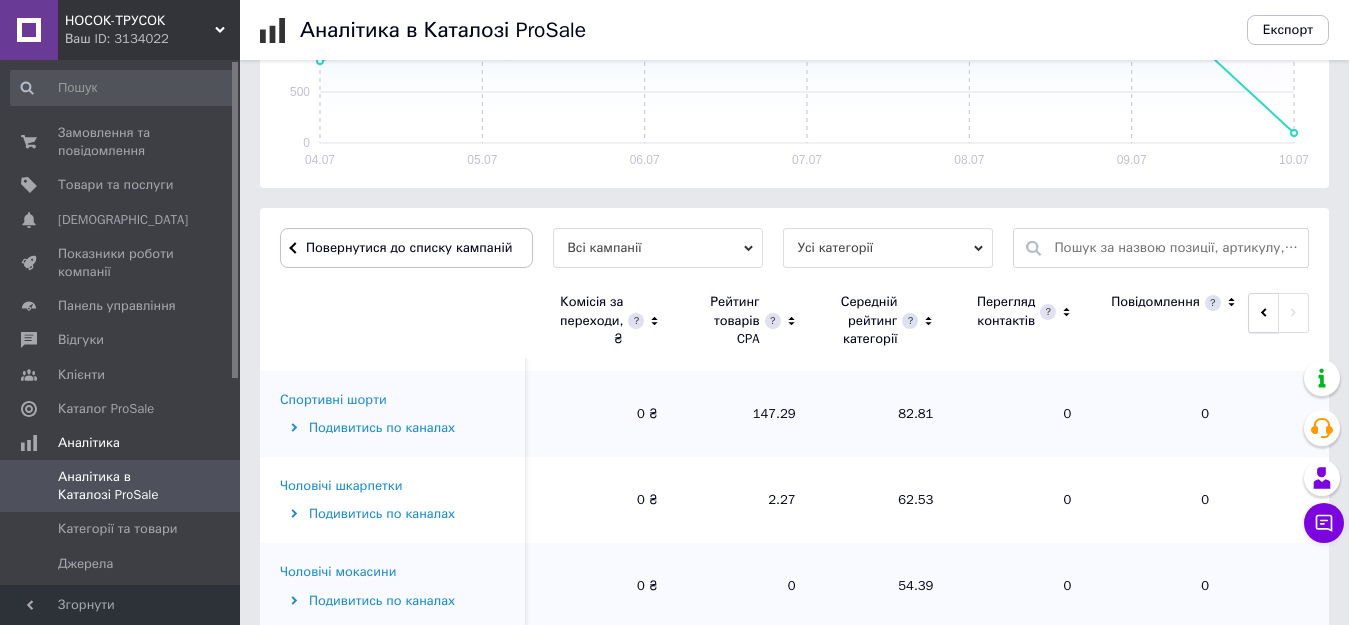 click at bounding box center [1263, 313] 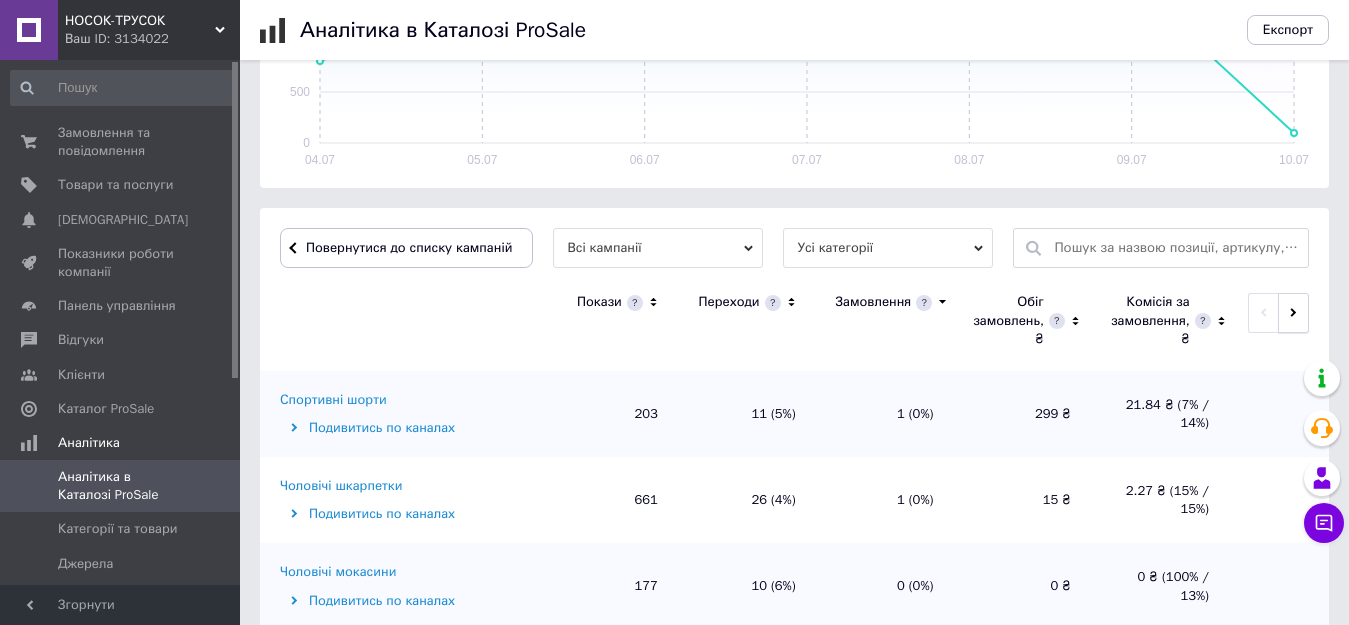 click at bounding box center (1293, 313) 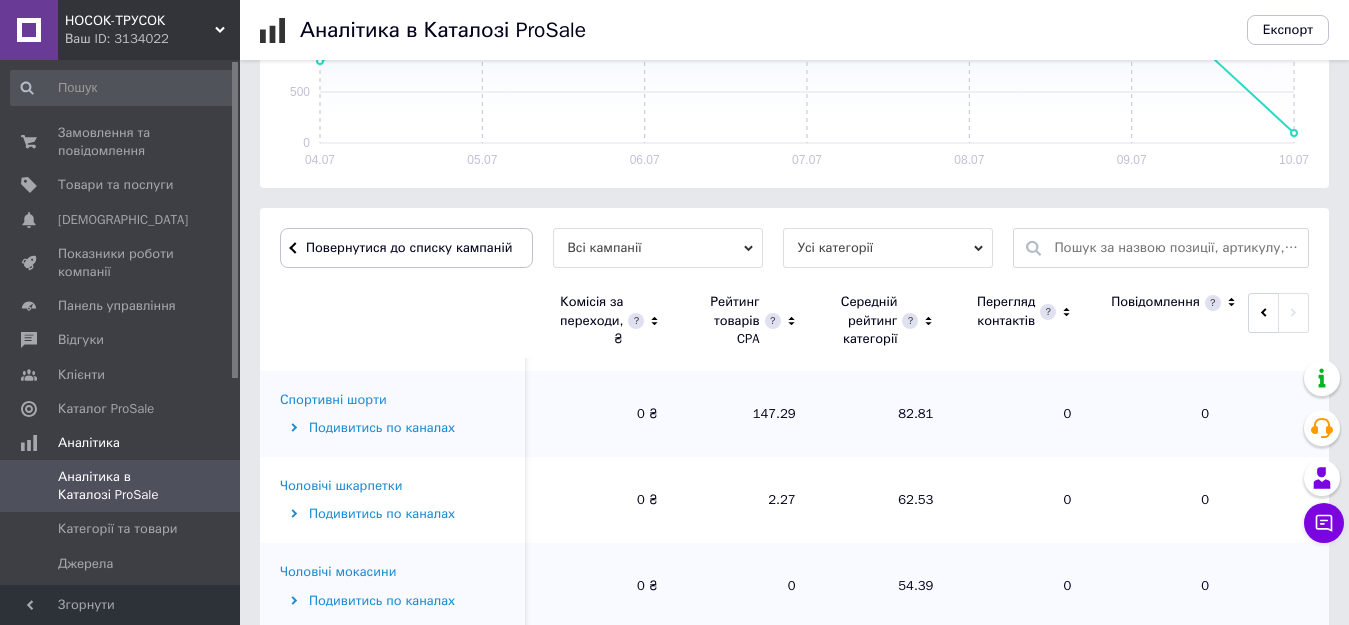 click on "0" at bounding box center (1022, 414) 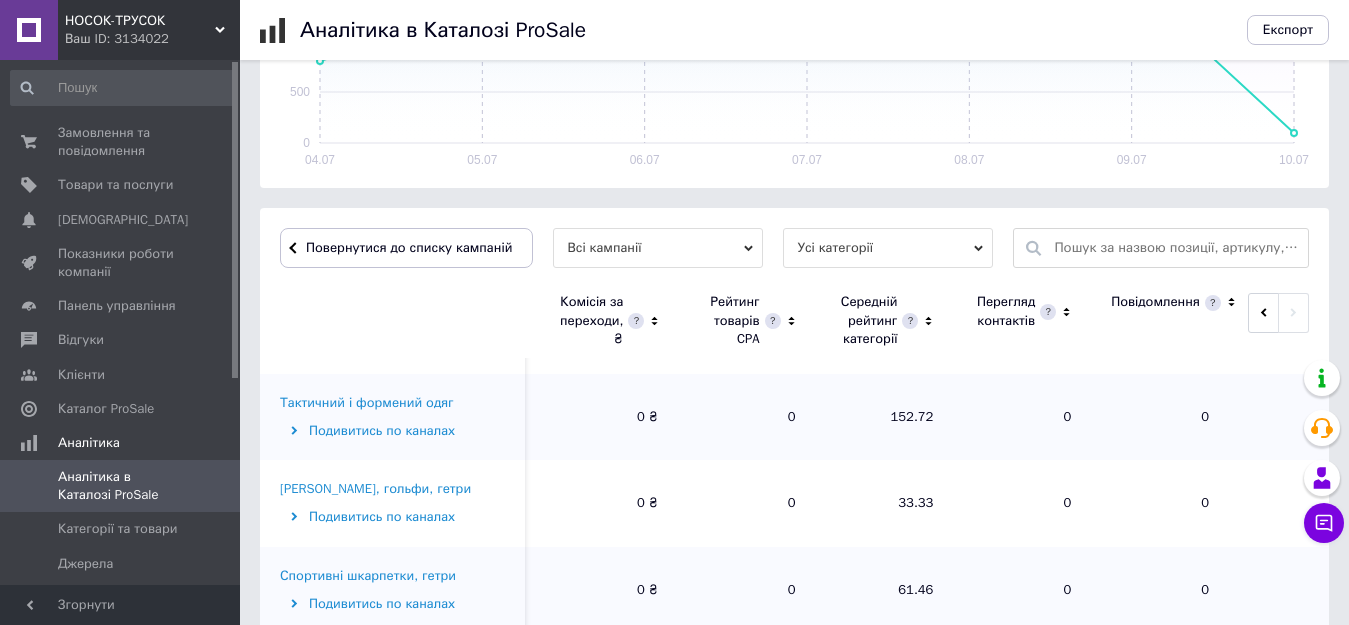 scroll, scrollTop: 1367, scrollLeft: 0, axis: vertical 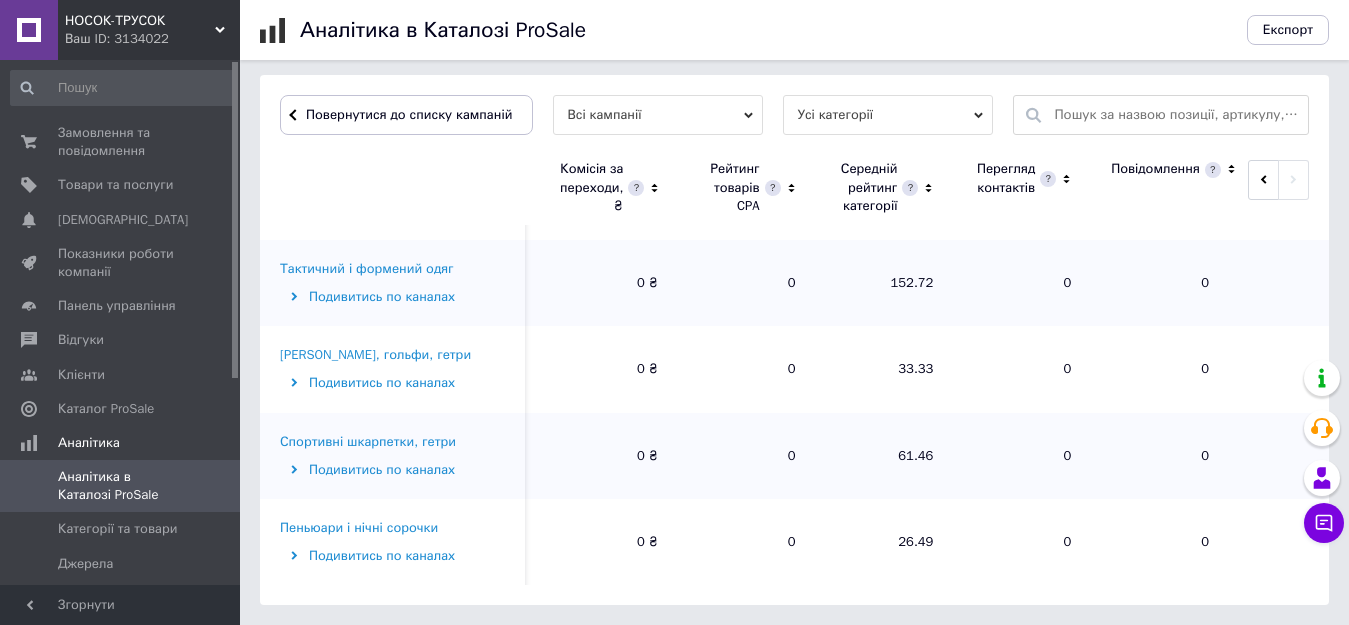 click on "Спортивні шкарпетки, гетри" at bounding box center (368, 442) 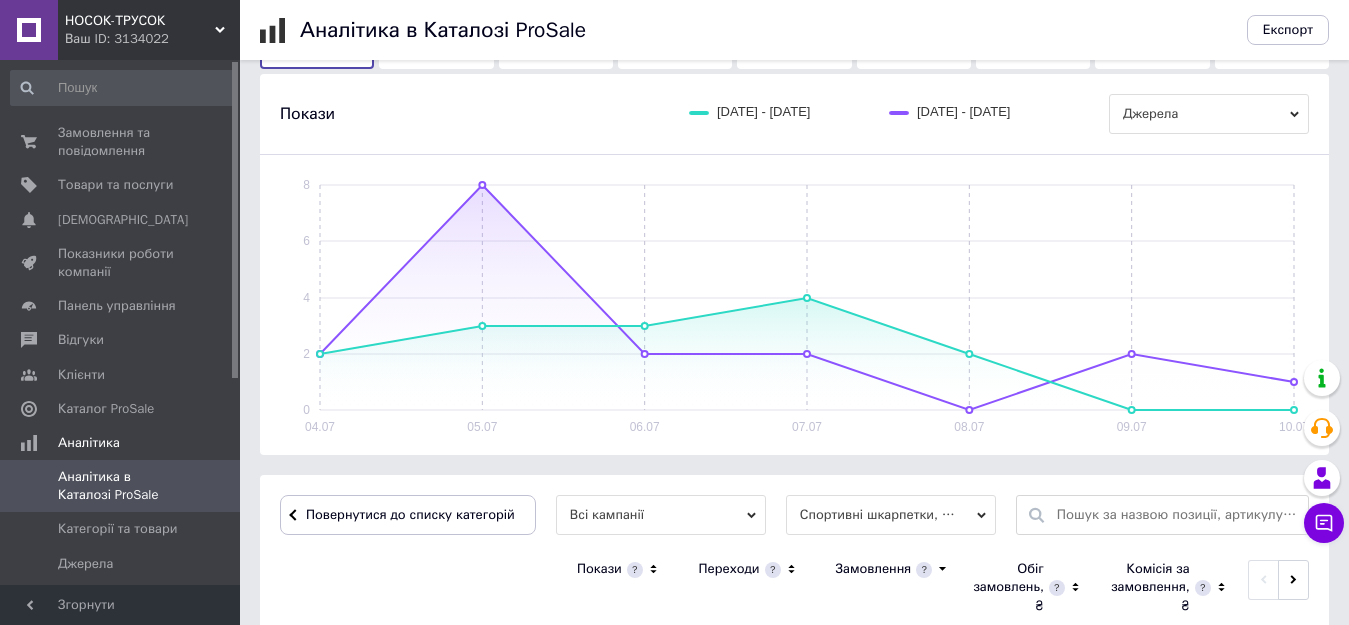 scroll, scrollTop: 513, scrollLeft: 0, axis: vertical 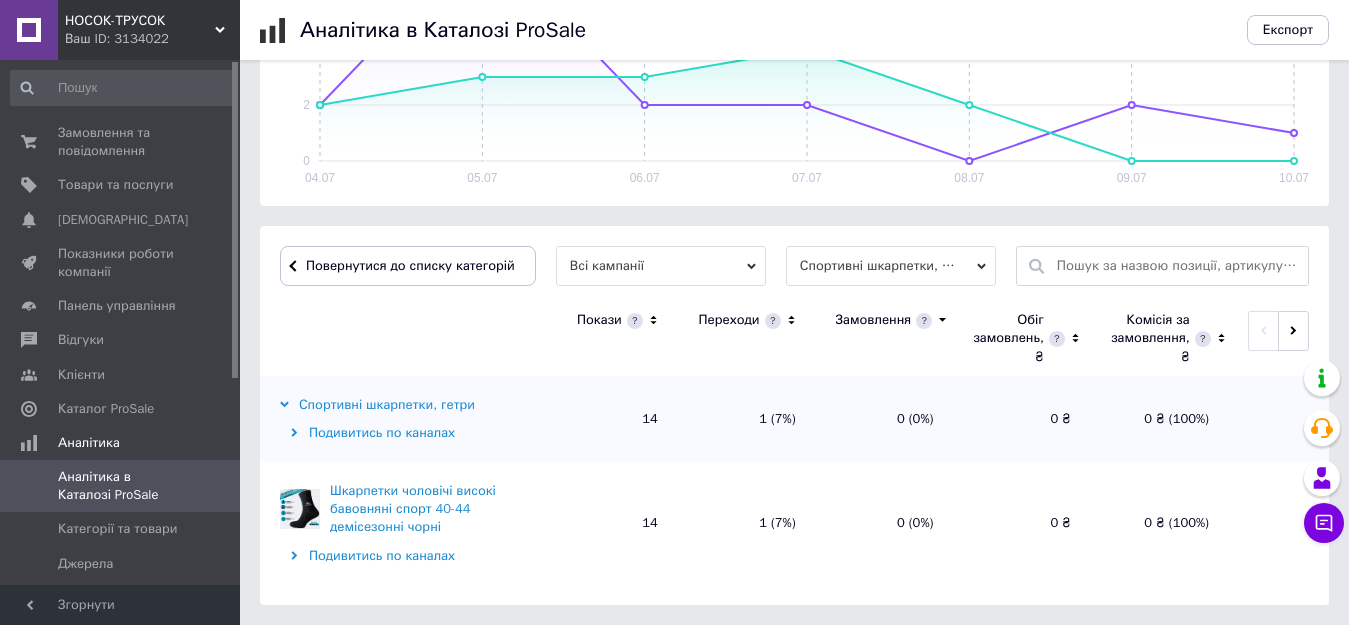 click on "14" at bounding box center (609, 419) 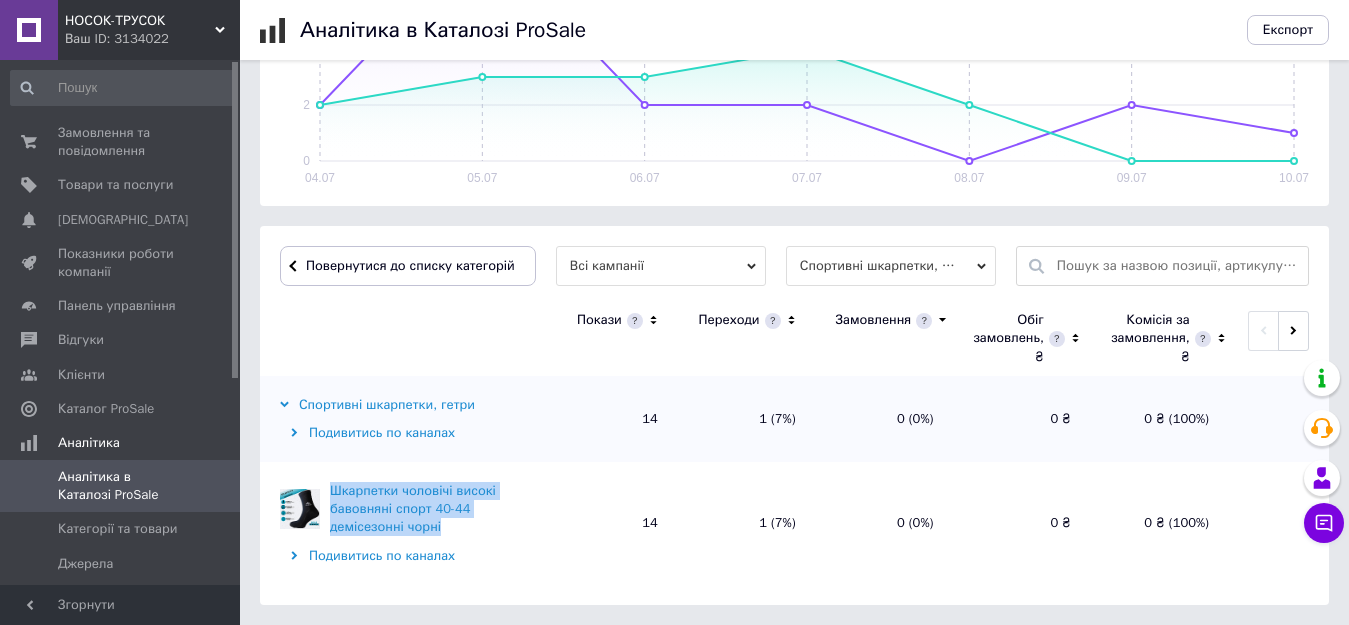 drag, startPoint x: 440, startPoint y: 528, endPoint x: 332, endPoint y: 491, distance: 114.16216 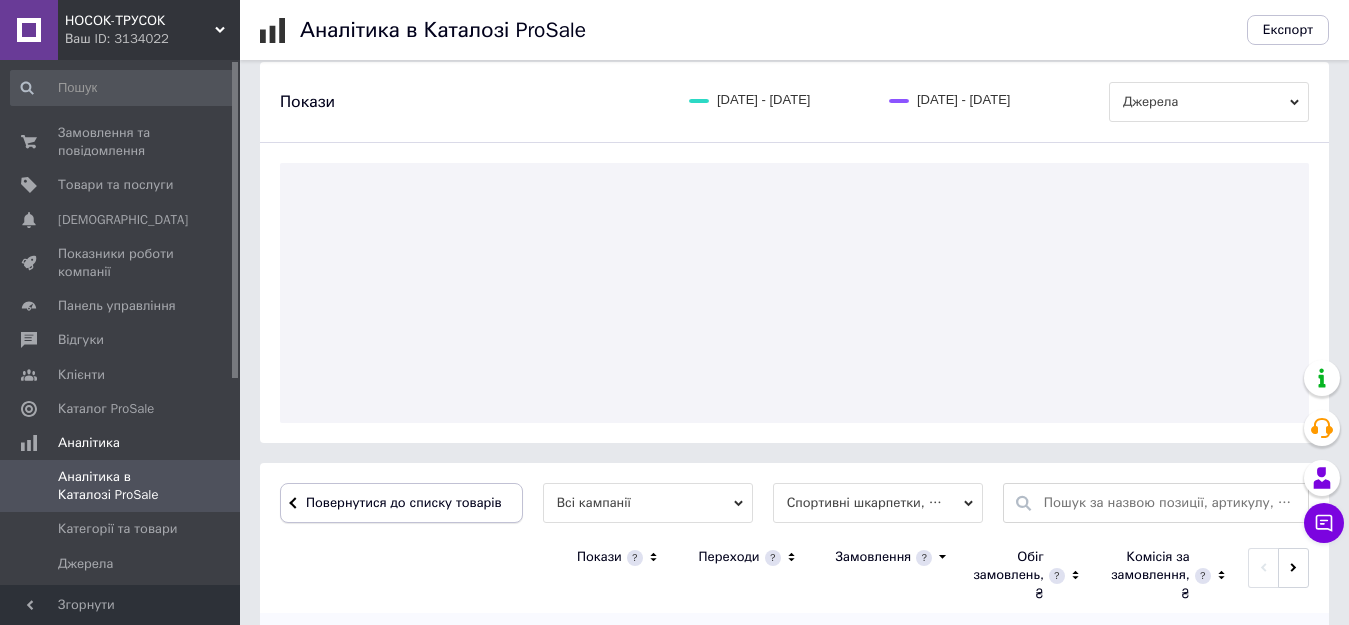 scroll, scrollTop: 549, scrollLeft: 0, axis: vertical 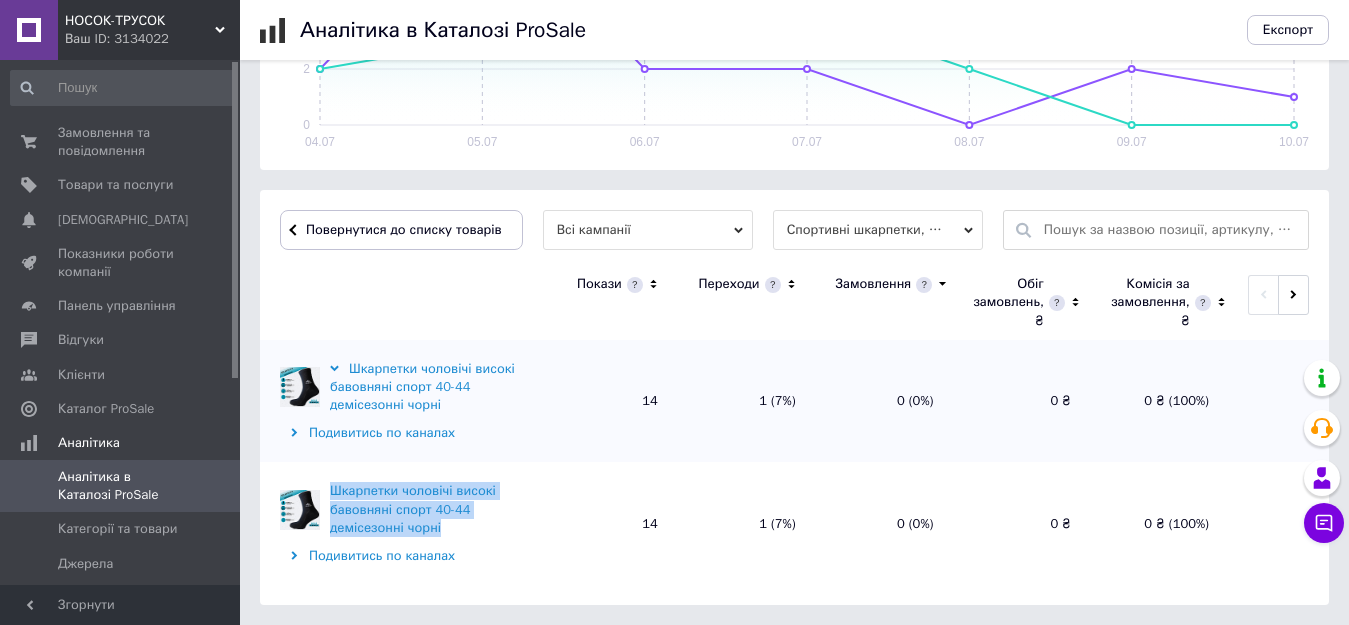 drag, startPoint x: 432, startPoint y: 528, endPoint x: 333, endPoint y: 488, distance: 106.77547 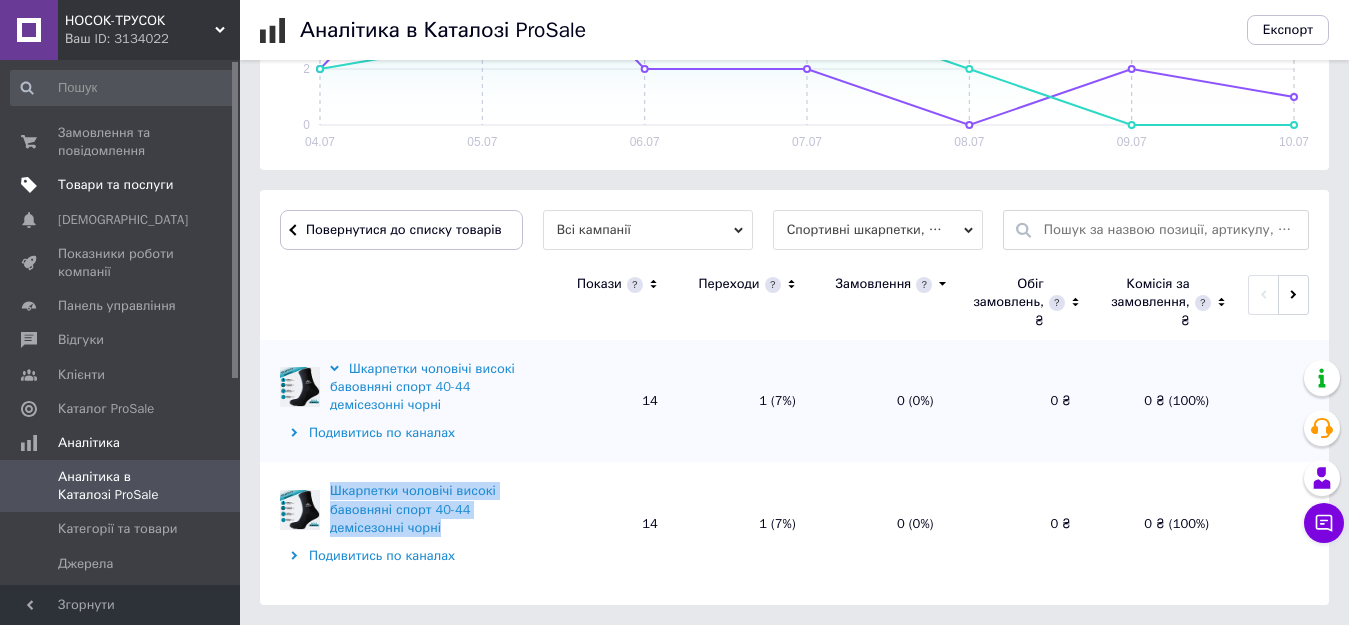 click on "Товари та послуги" at bounding box center [115, 185] 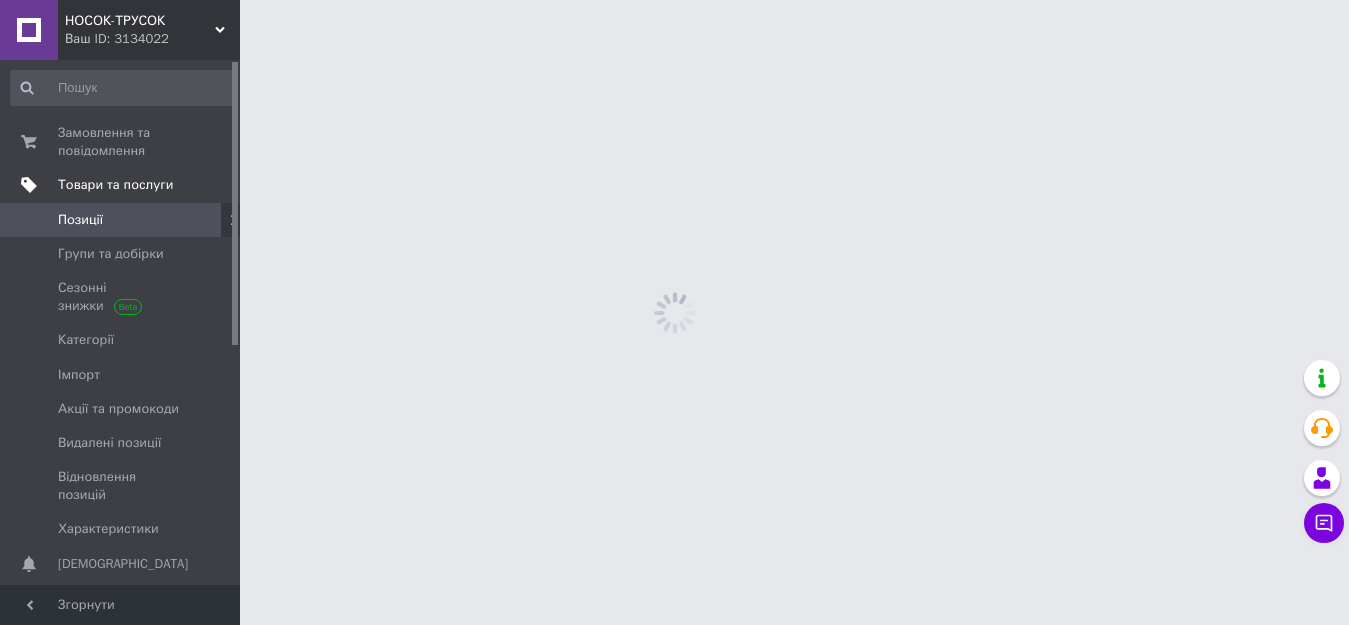 scroll, scrollTop: 0, scrollLeft: 0, axis: both 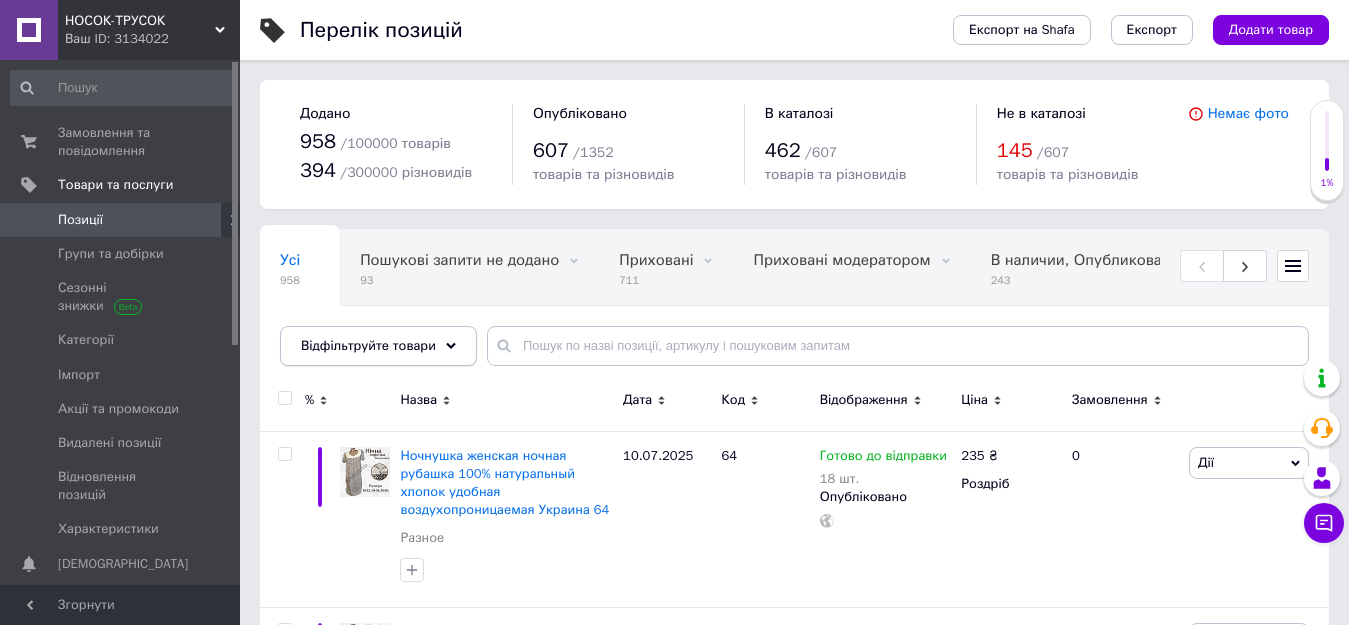click on "Відфільтруйте товари" at bounding box center [378, 346] 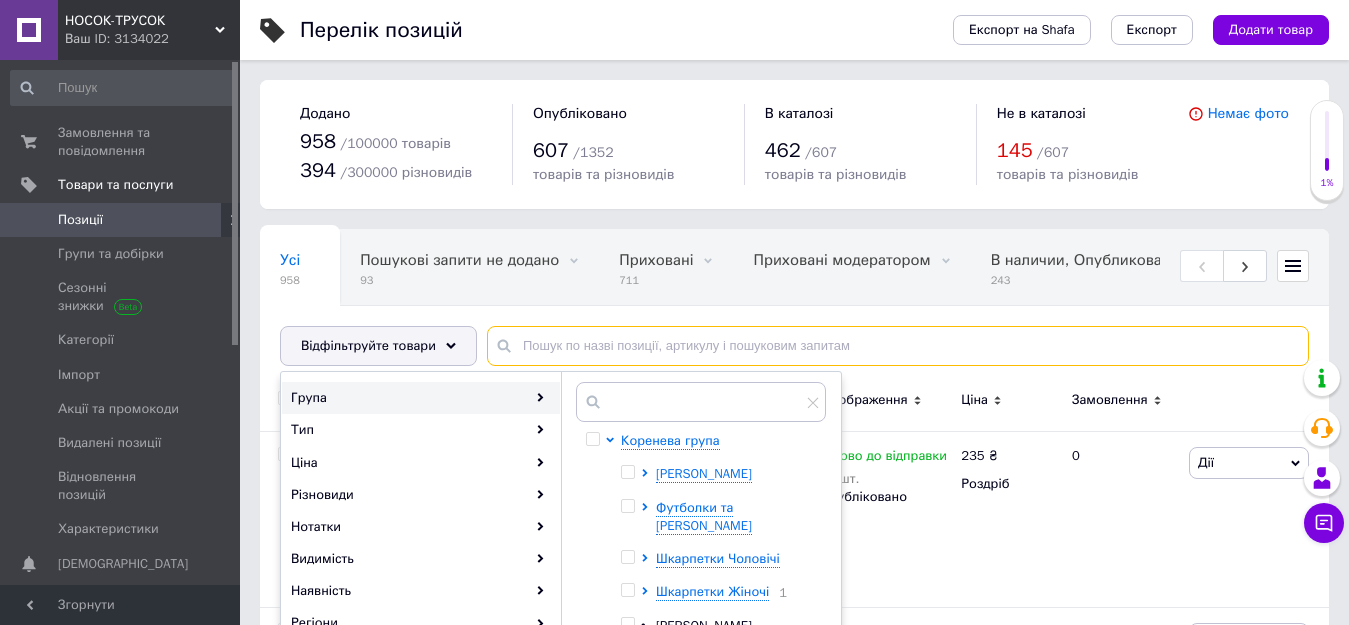 click at bounding box center [898, 346] 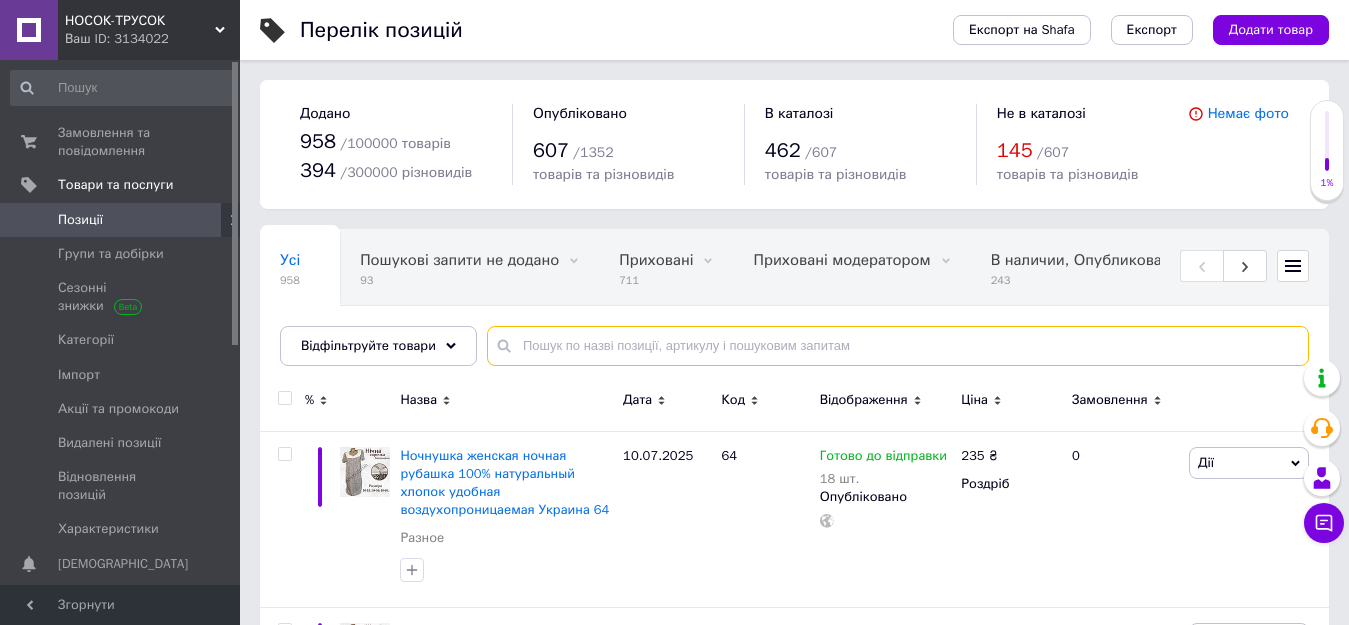 paste on "Шкарпетки чоловічі високі бавовняні спорт 40-44 демісезонні чорні" 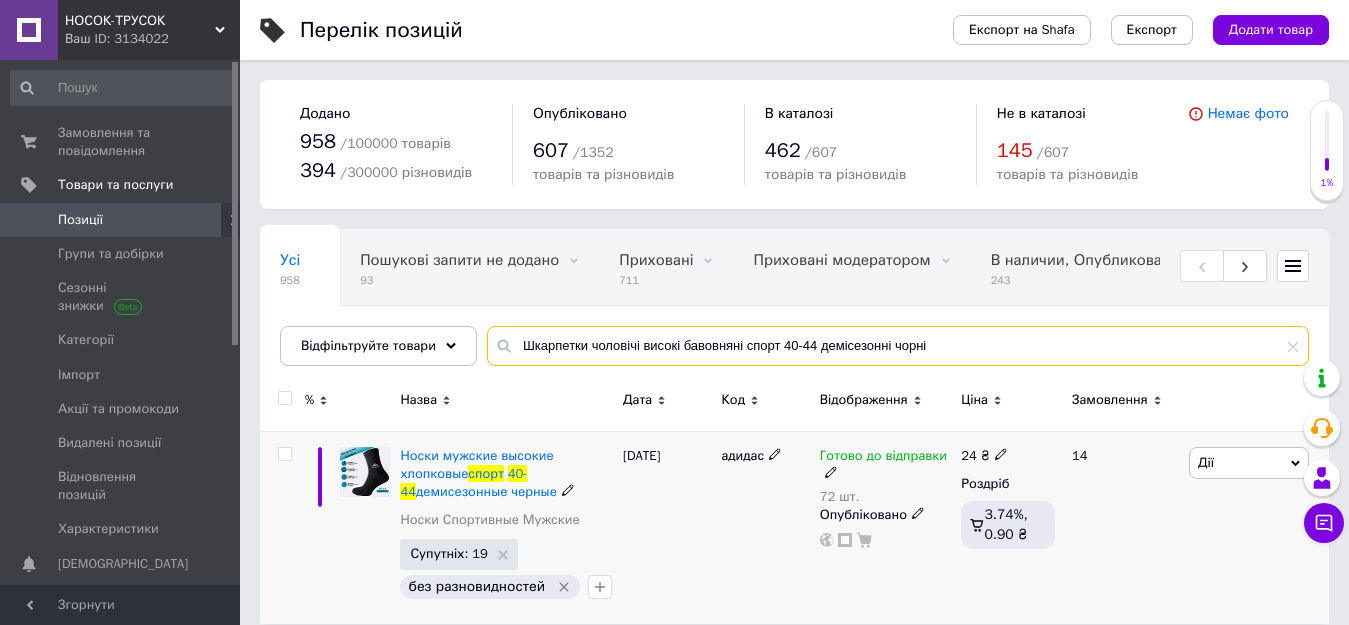 type on "Шкарпетки чоловічі високі бавовняні спорт 40-44 демісезонні чорні" 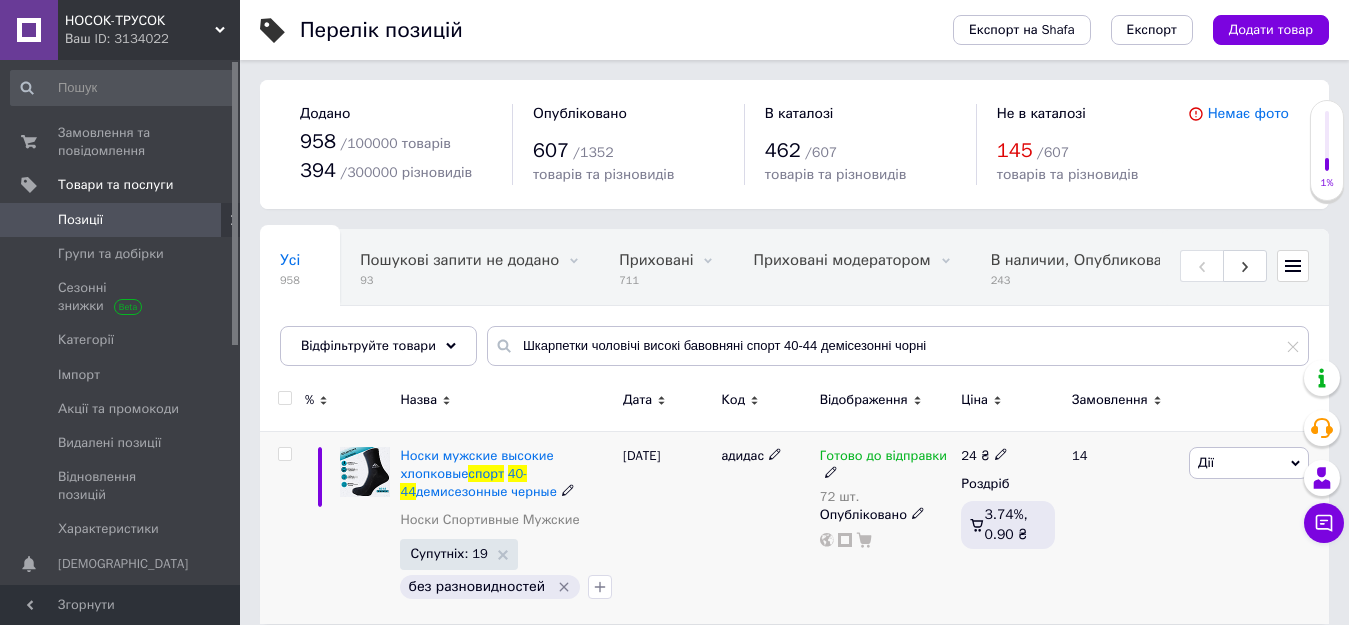 click on "адидас" at bounding box center [765, 527] 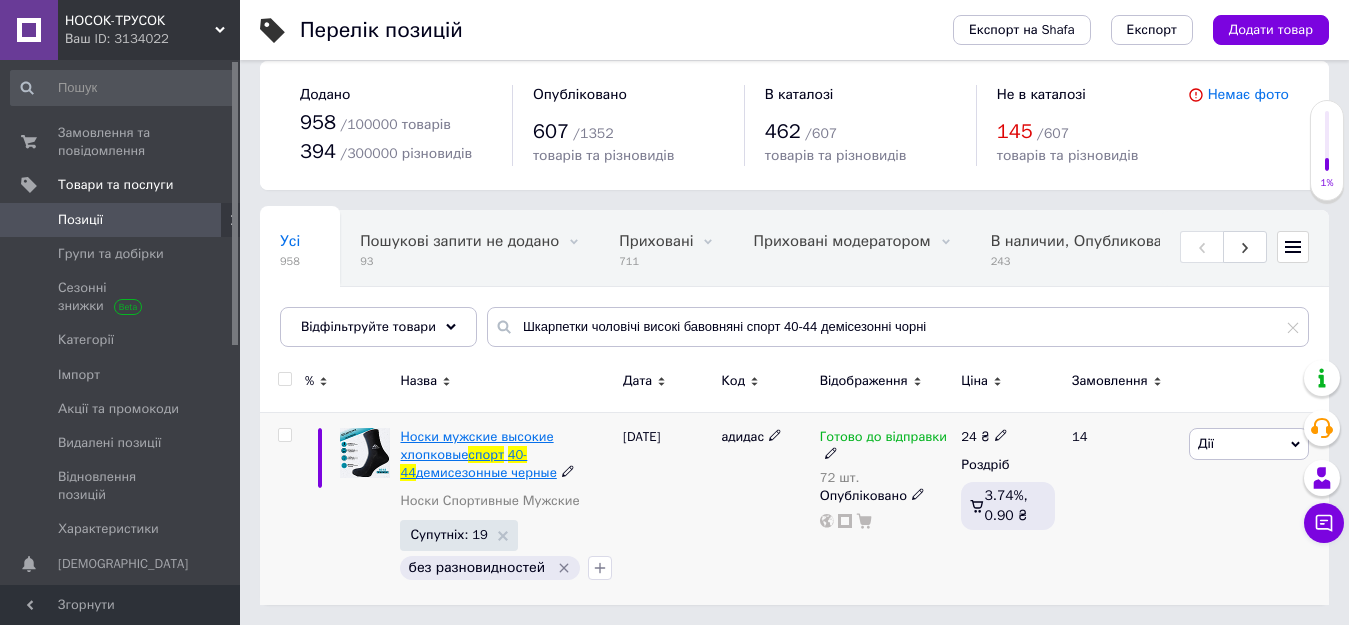 click on "Носки мужские высокие хлопковые" at bounding box center [476, 445] 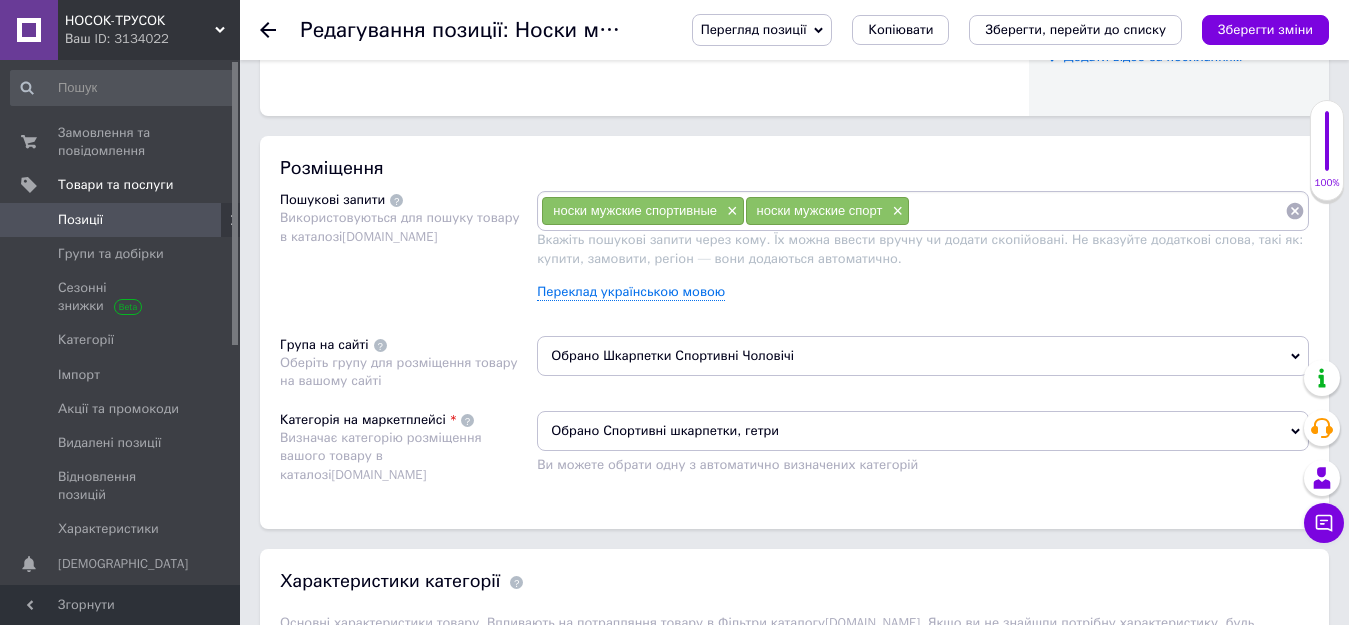 scroll, scrollTop: 1120, scrollLeft: 0, axis: vertical 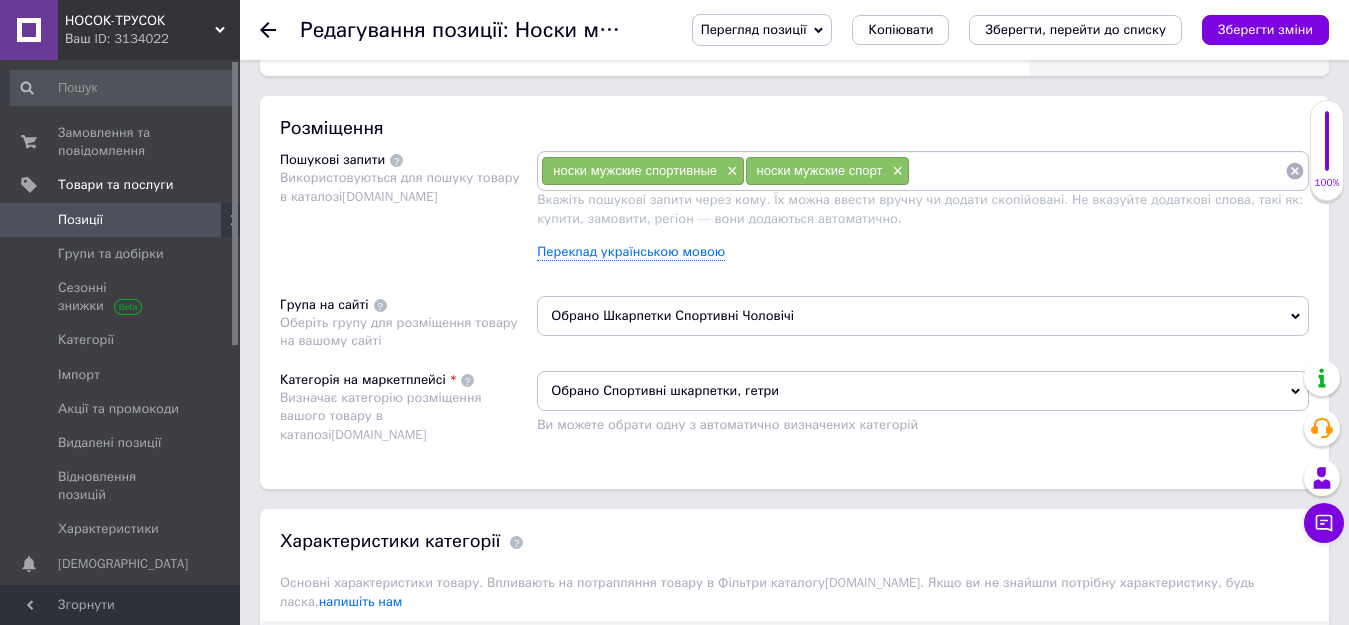 drag, startPoint x: 772, startPoint y: 396, endPoint x: 719, endPoint y: 389, distance: 53.460266 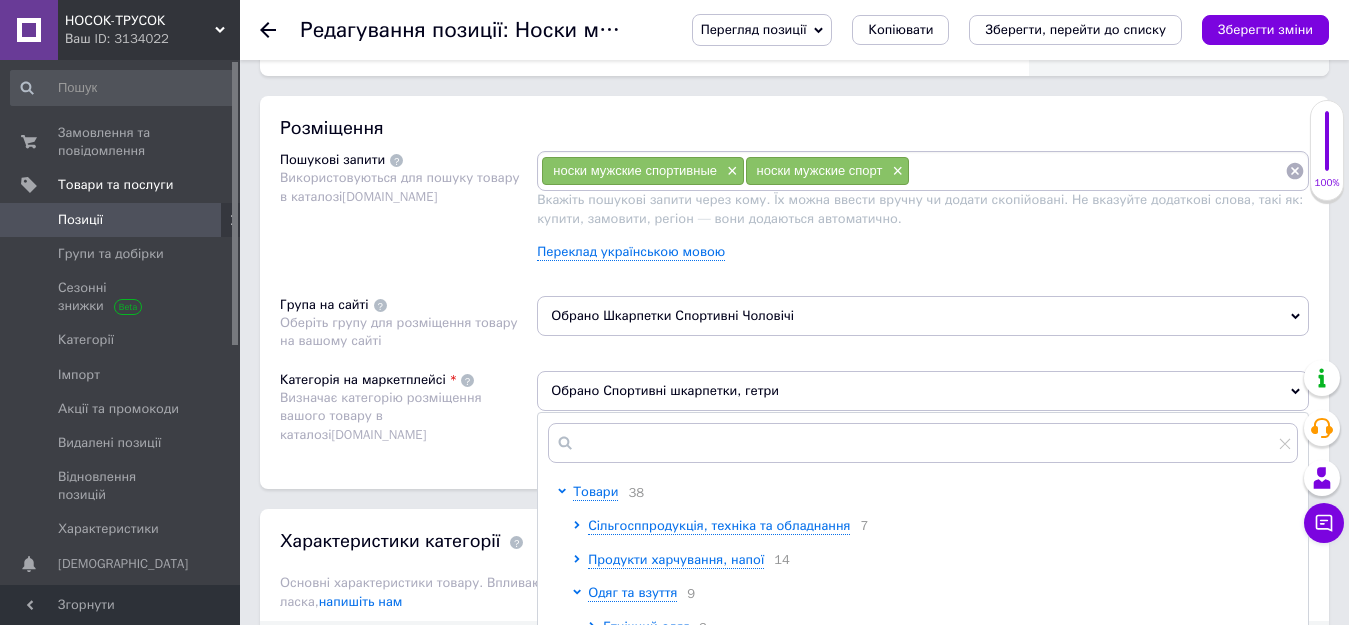 click on "Позиції" at bounding box center (121, 220) 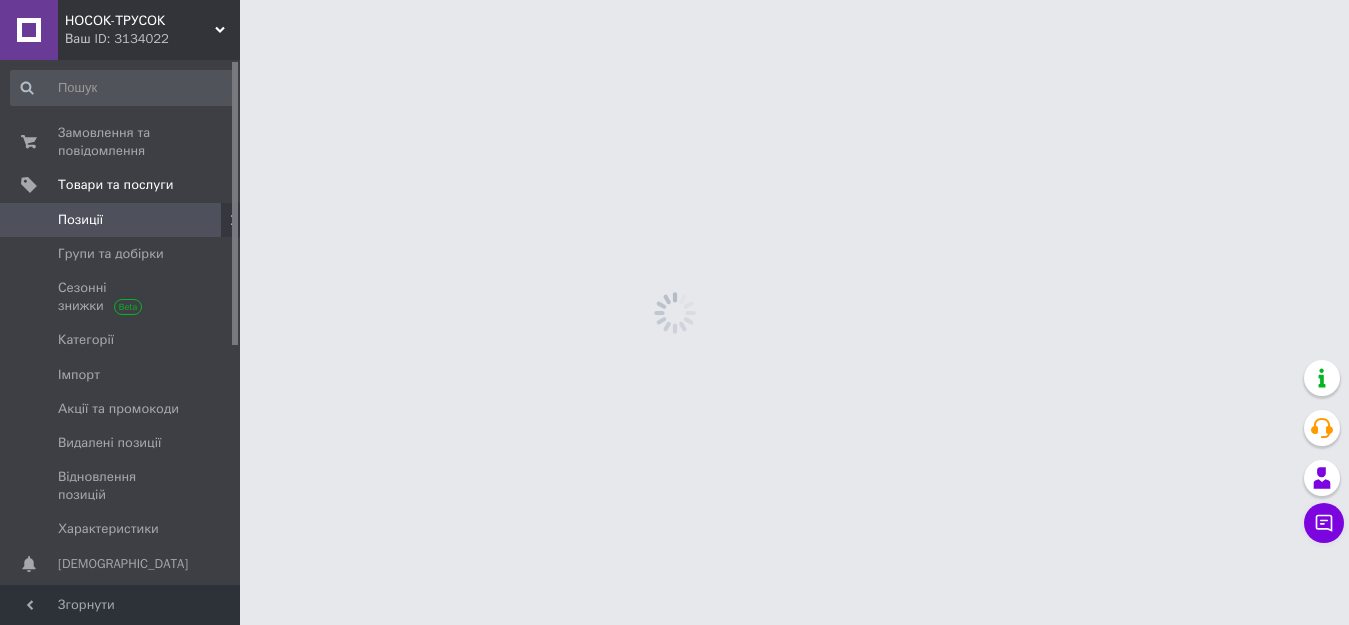 scroll, scrollTop: 0, scrollLeft: 0, axis: both 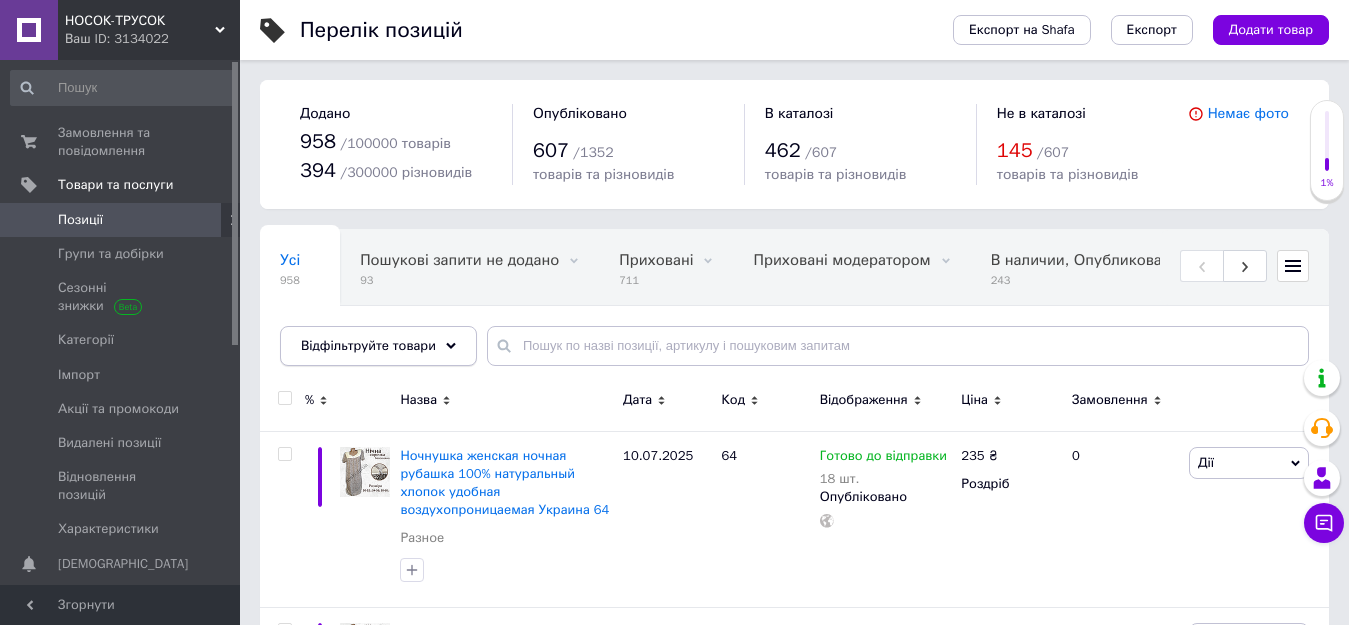 click 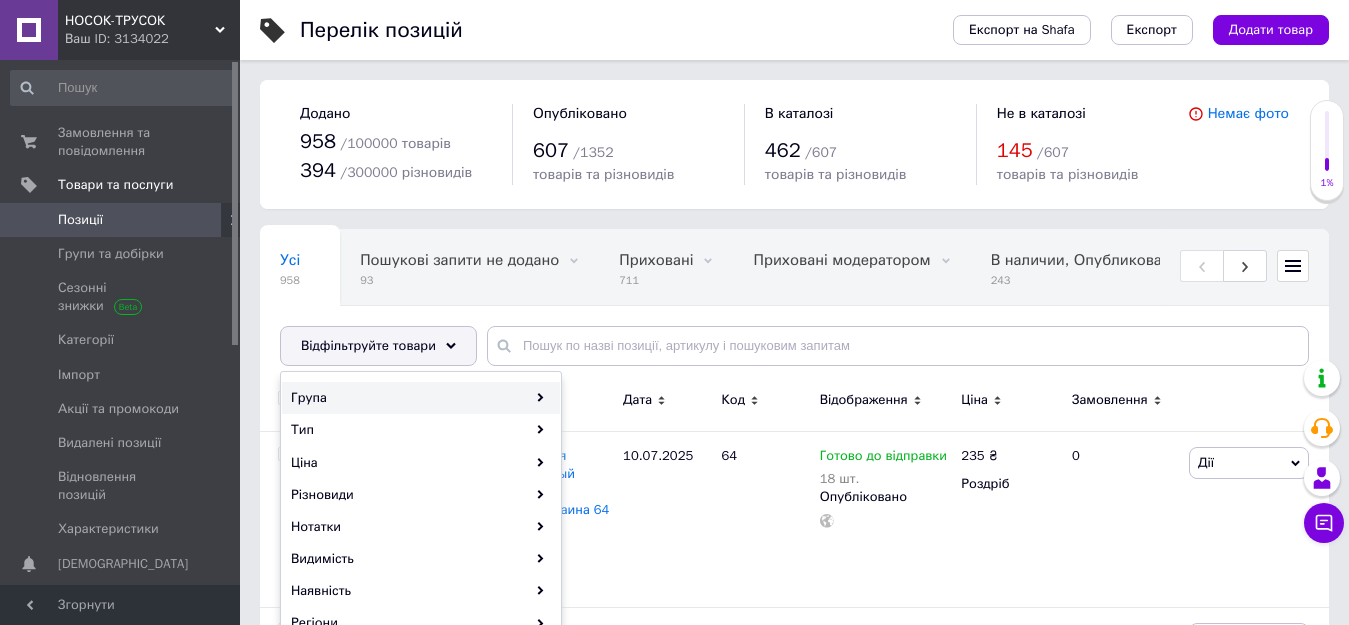 click on "Група" at bounding box center [421, 398] 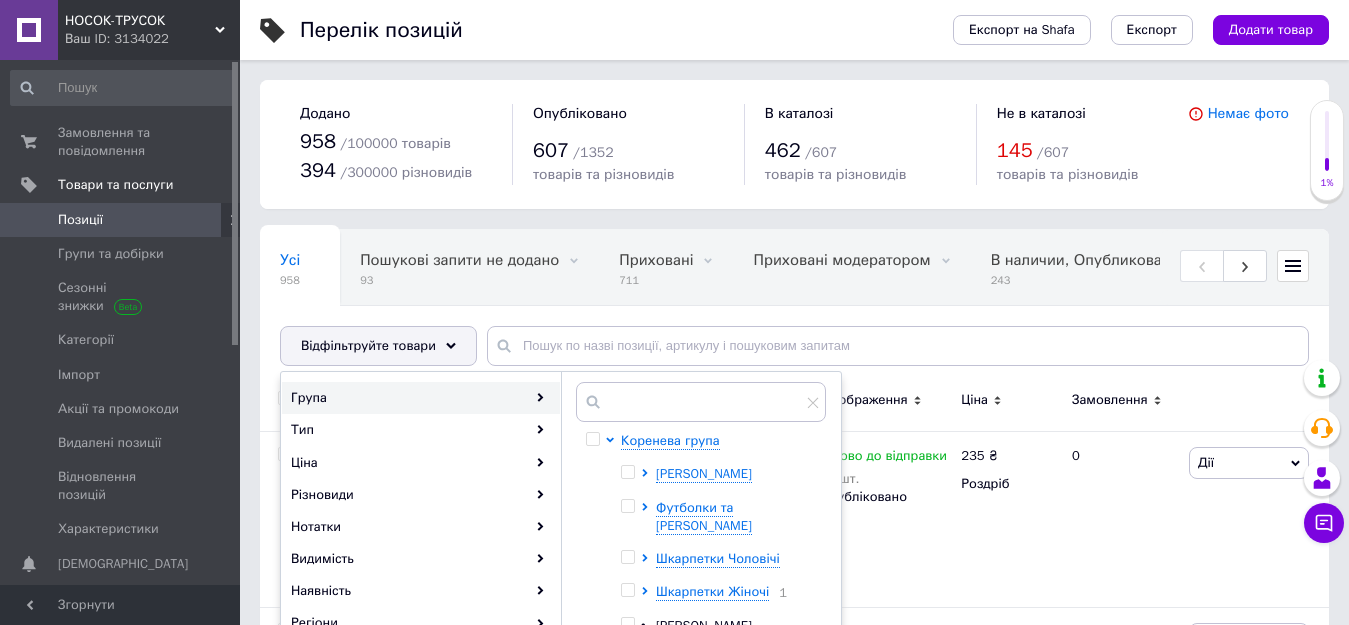 click on "Коренева група Труси Чоловічі Футболки та [PERSON_NAME] Шкарпетки Чоловічі Шкарпетки Жіночі 1 • [PERSON_NAME] теплий 5 • Бюстгальтери 14 • Трусики жіночі 17 Шкарпетки молодіжні Чоловічі спортивні штани • Труси Дитячі та Підліткові 3 • Шкарпетки дитячі та підліткові 10 Взуття • Дитячі та підліткові підштаники гамаші кальсони 10 • Варежки та перчатки жіночі 3 Слідки Чоловічі та Жіночі 1 • Шорти чоловічі 4 • Різне 10 Гамаші Жіночі та Чоловічі" at bounding box center (718, 834) 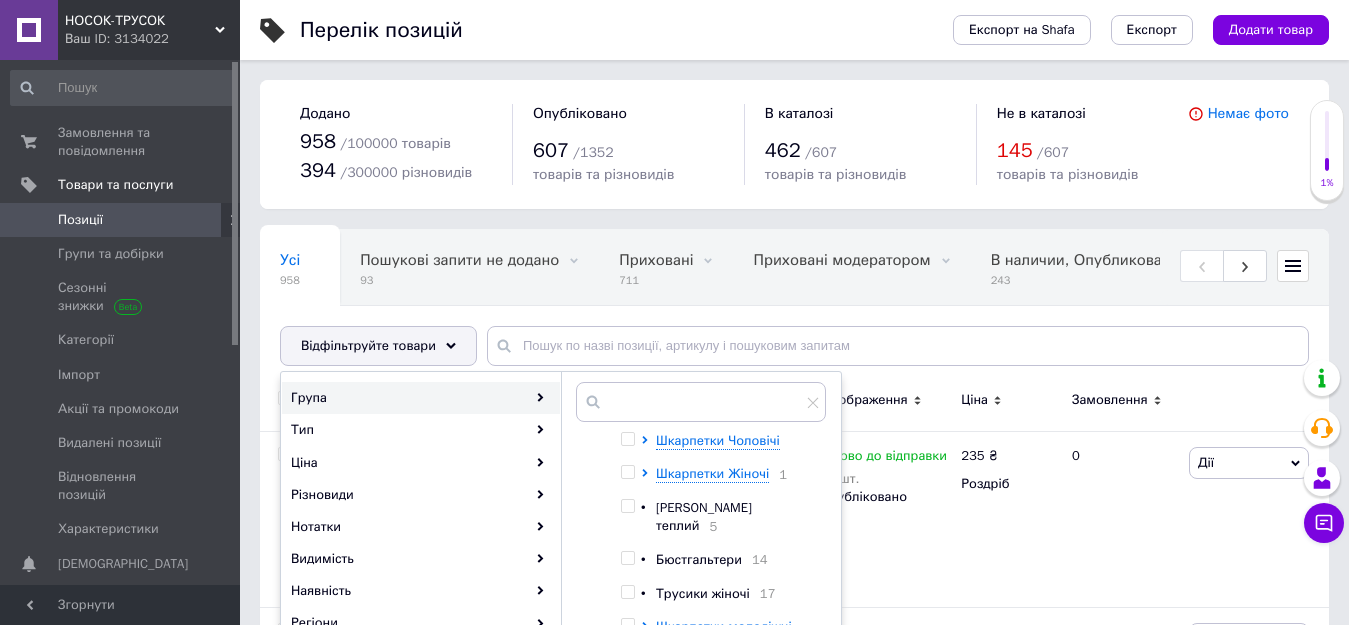 scroll, scrollTop: 120, scrollLeft: 0, axis: vertical 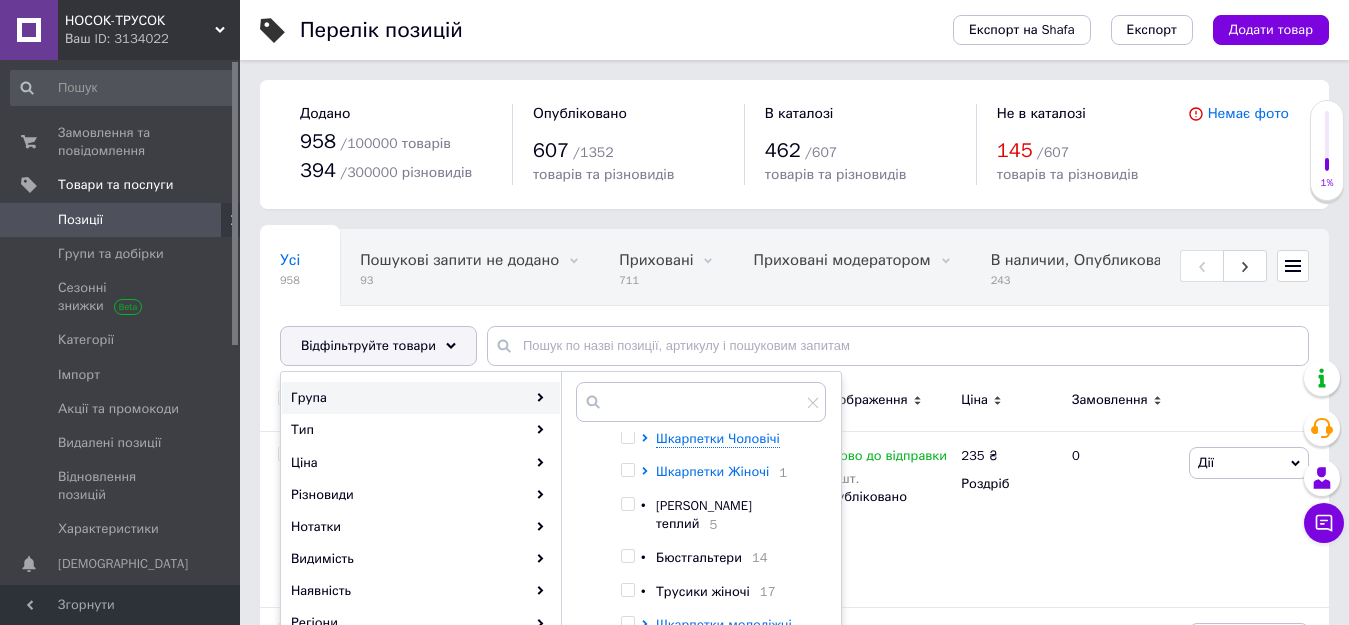 click on "Шкарпетки Жіночі" at bounding box center (712, 471) 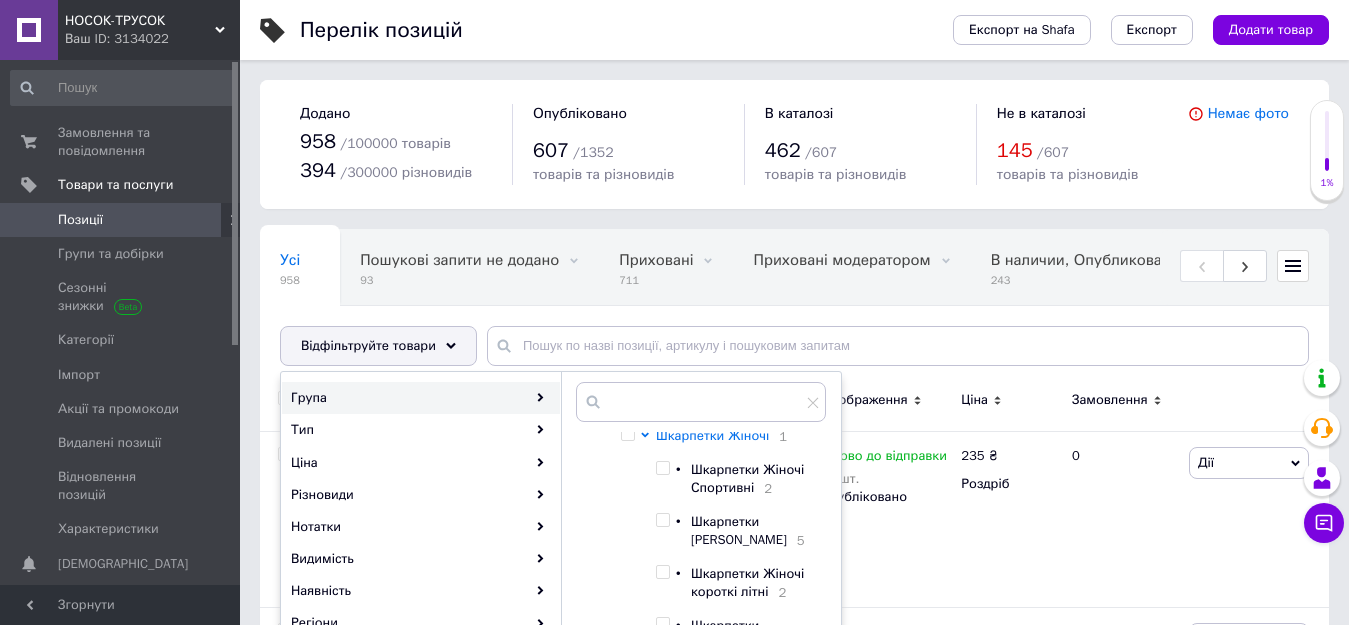 scroll, scrollTop: 160, scrollLeft: 0, axis: vertical 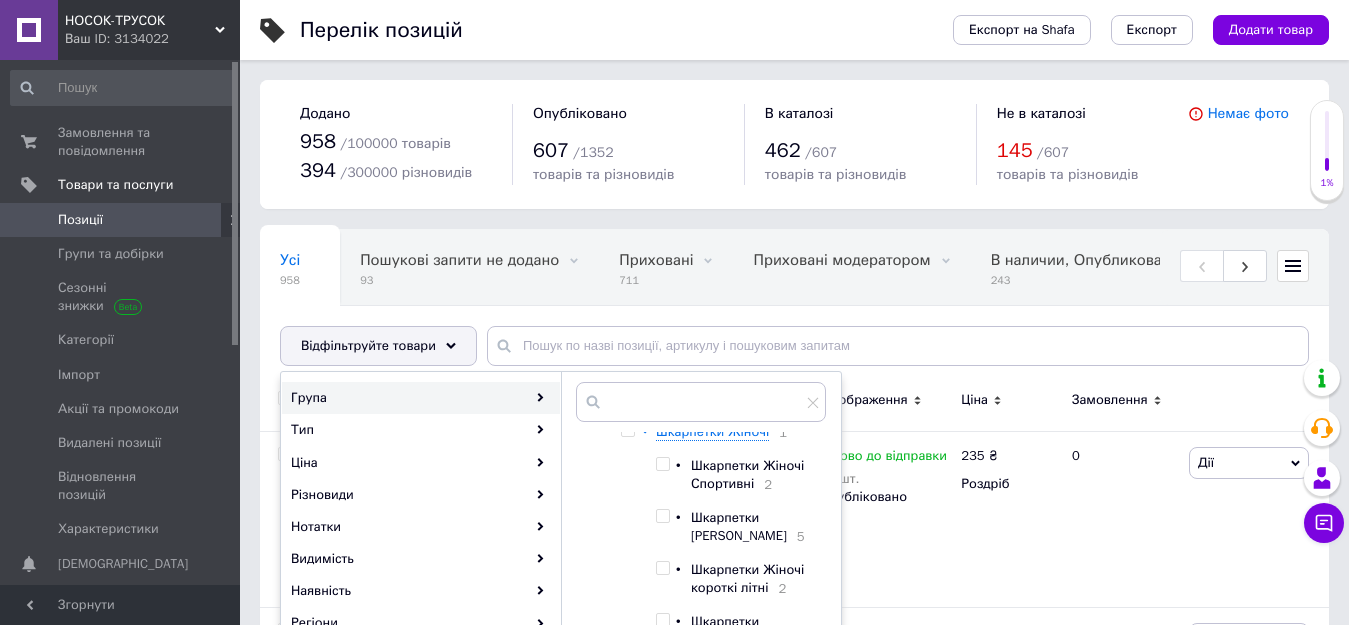 click at bounding box center [662, 464] 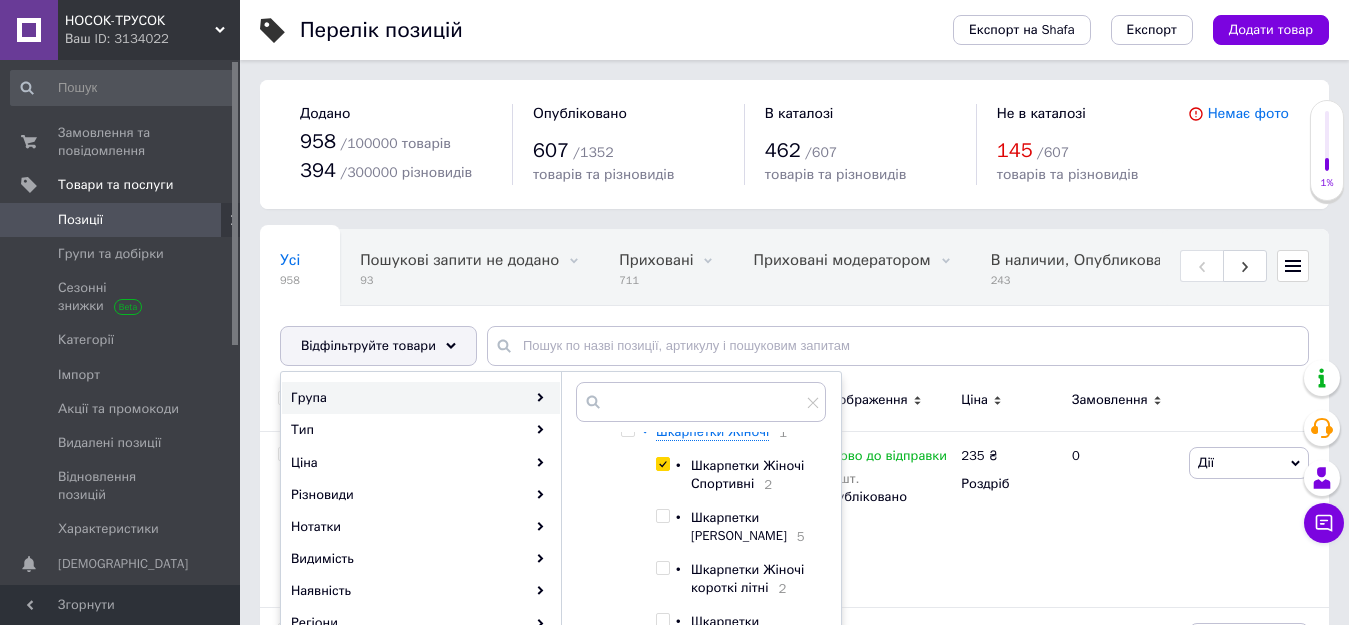 checkbox on "true" 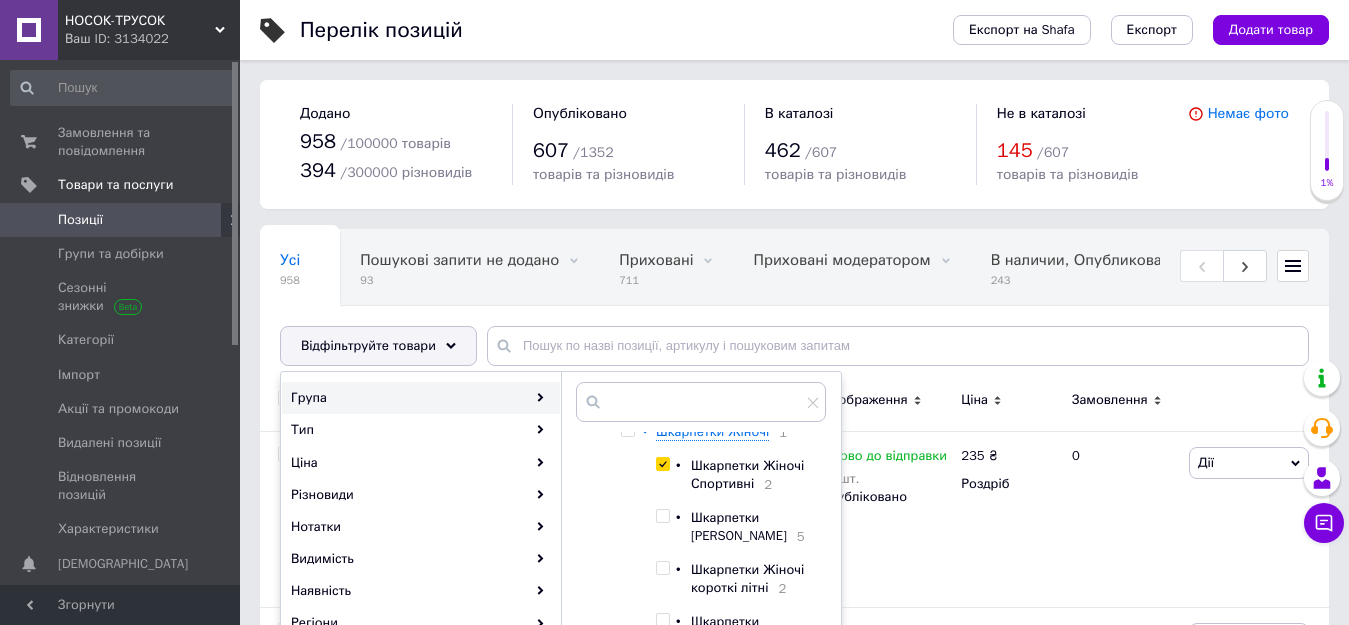 click on "Коренева група Труси Чоловічі Футболки та [PERSON_NAME] Шкарпетки Чоловічі Шкарпетки Жіночі 1 • Шкарпетки Жіночі Спортивні 2 • Шкарпетки Жіночі Тварини Принти 5 • Шкарпетки Жіночі короткі літні 2 • Шкарпетки Жіночі Мікрофібра 1 • Теплі Жіночі Шкарпетки 9 • Гольф чоловічий теплий 5 • Бюстгальтери 14 • Трусики жіночі 17 Шкарпетки молодіжні Чоловічі спортивні штани • Труси Дитячі та Підліткові 3 • Шкарпетки дитячі та підліткові 10 Взуття • Дитячі та підліткові підштаники гамаші кальсони 10 • Варежки та перчатки жіночі 3 Слідки Чоловічі та Жіночі 1 • 4 • 10" at bounding box center (701, 564) 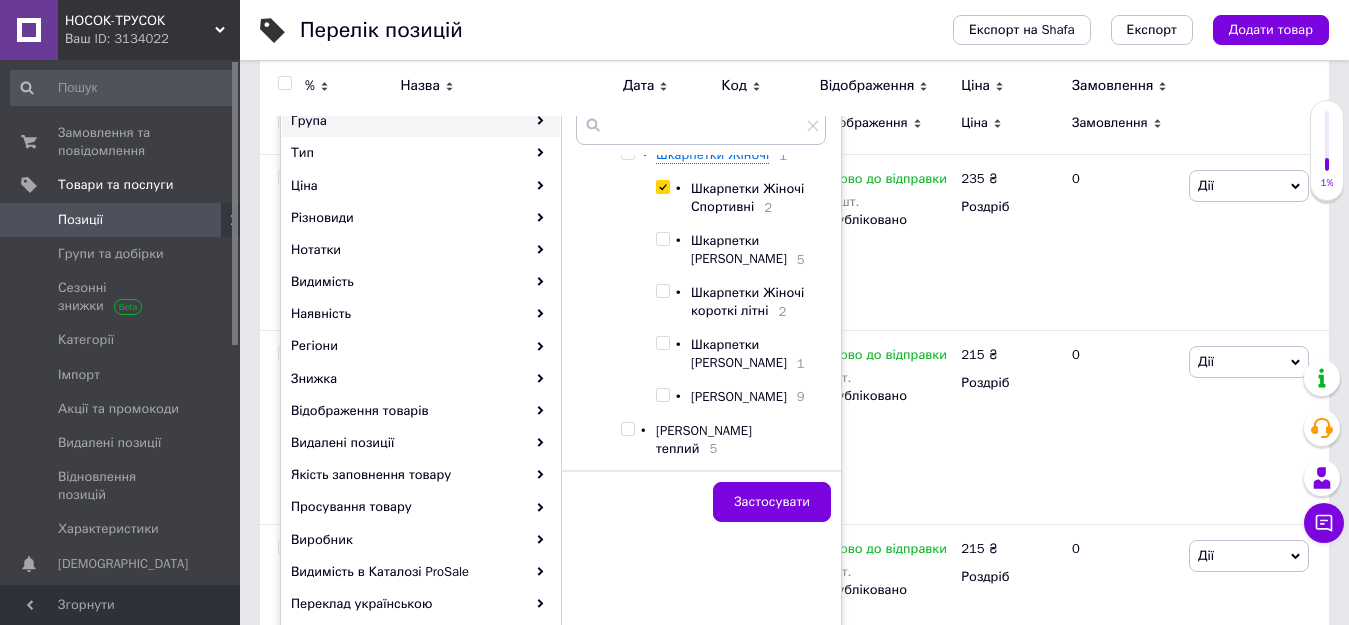scroll, scrollTop: 280, scrollLeft: 0, axis: vertical 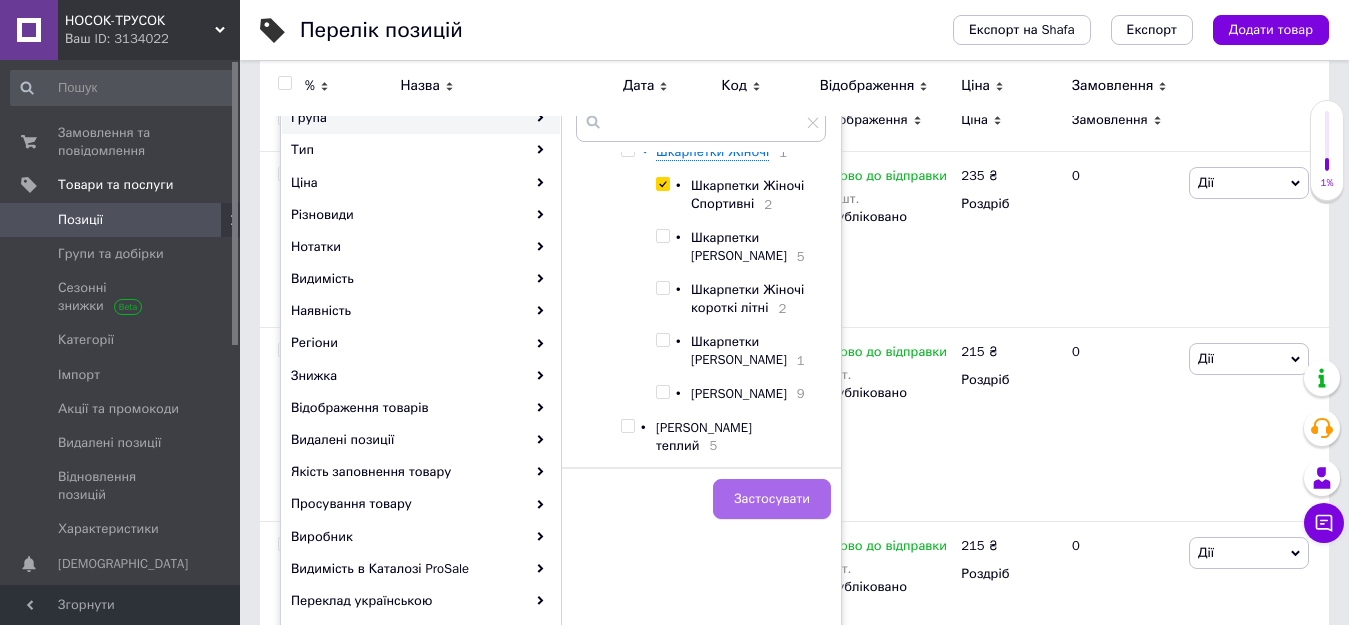 click on "Застосувати" at bounding box center [772, 499] 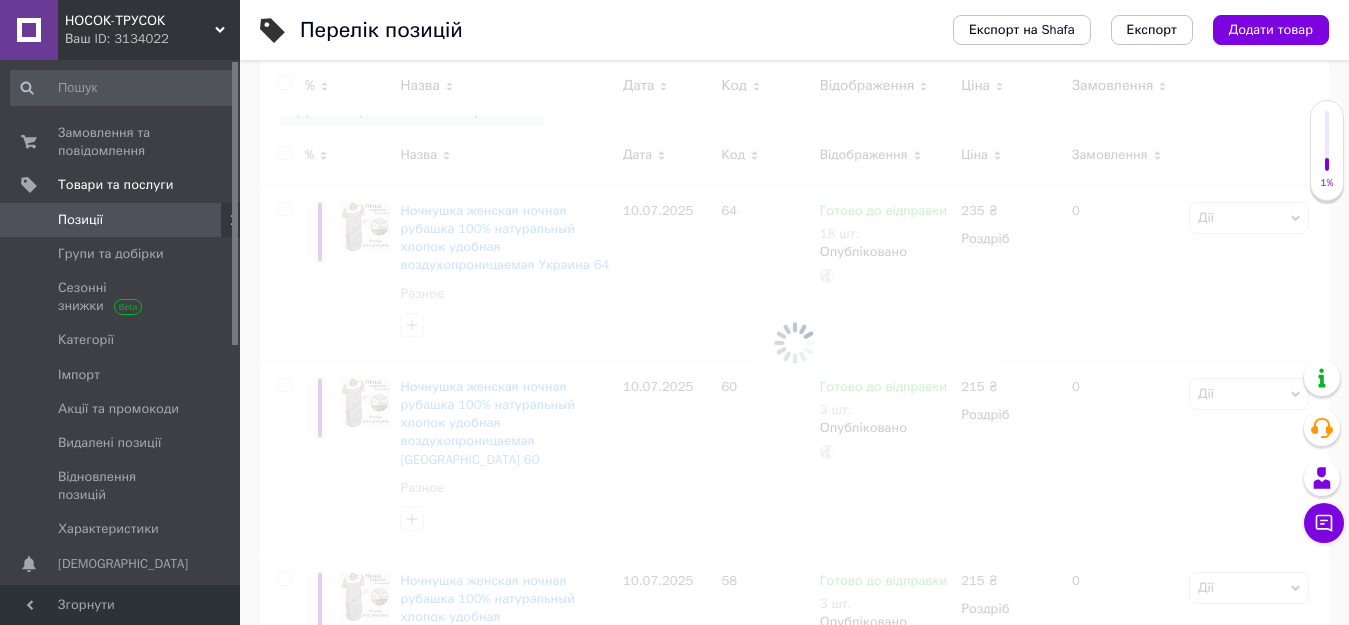 scroll, scrollTop: 0, scrollLeft: 552, axis: horizontal 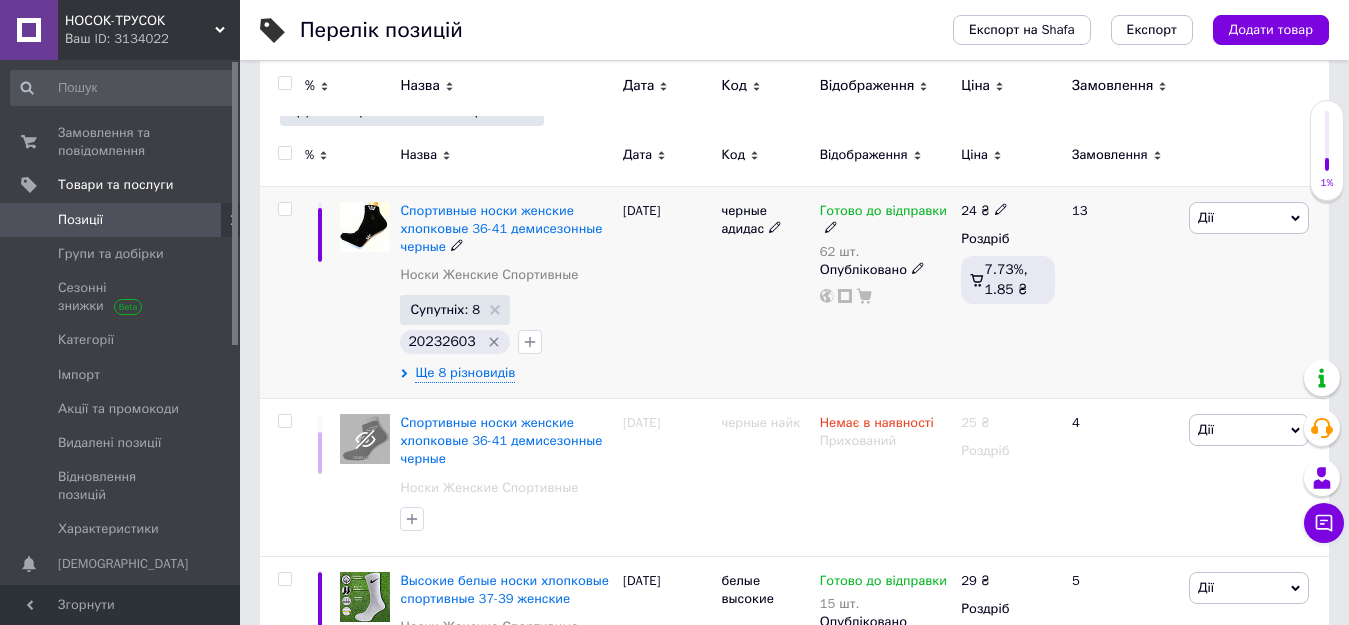 click on "[DATE]" at bounding box center [667, 292] 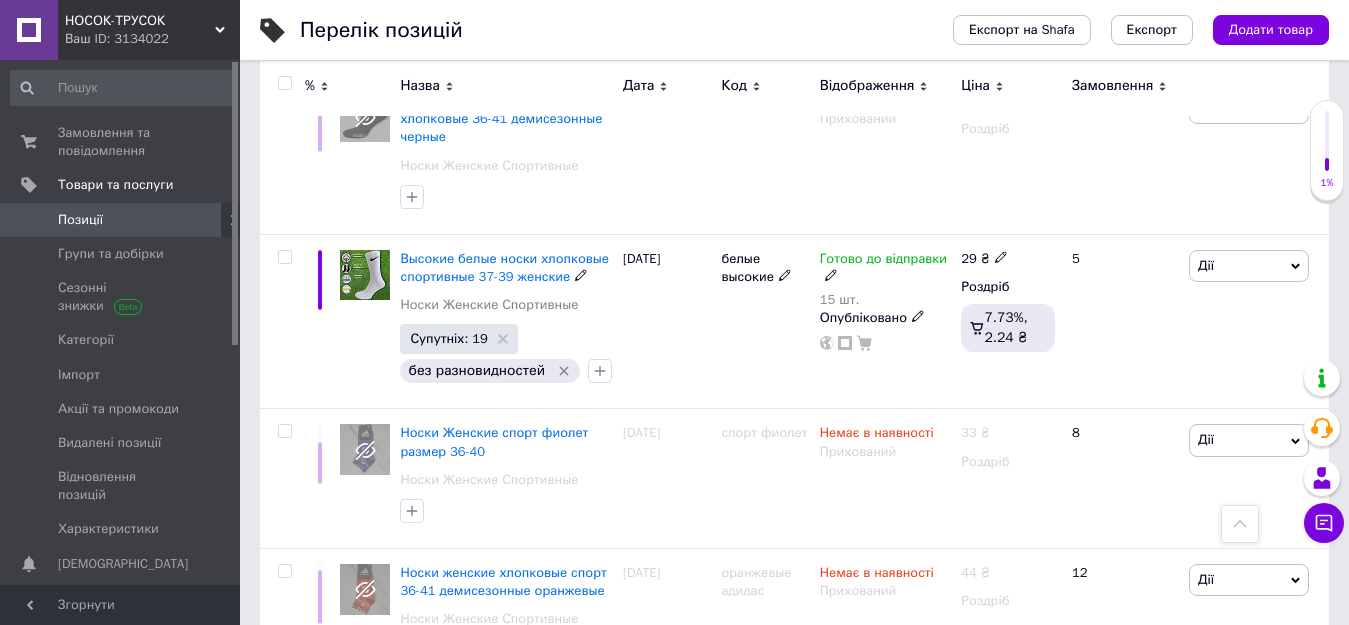 scroll, scrollTop: 600, scrollLeft: 0, axis: vertical 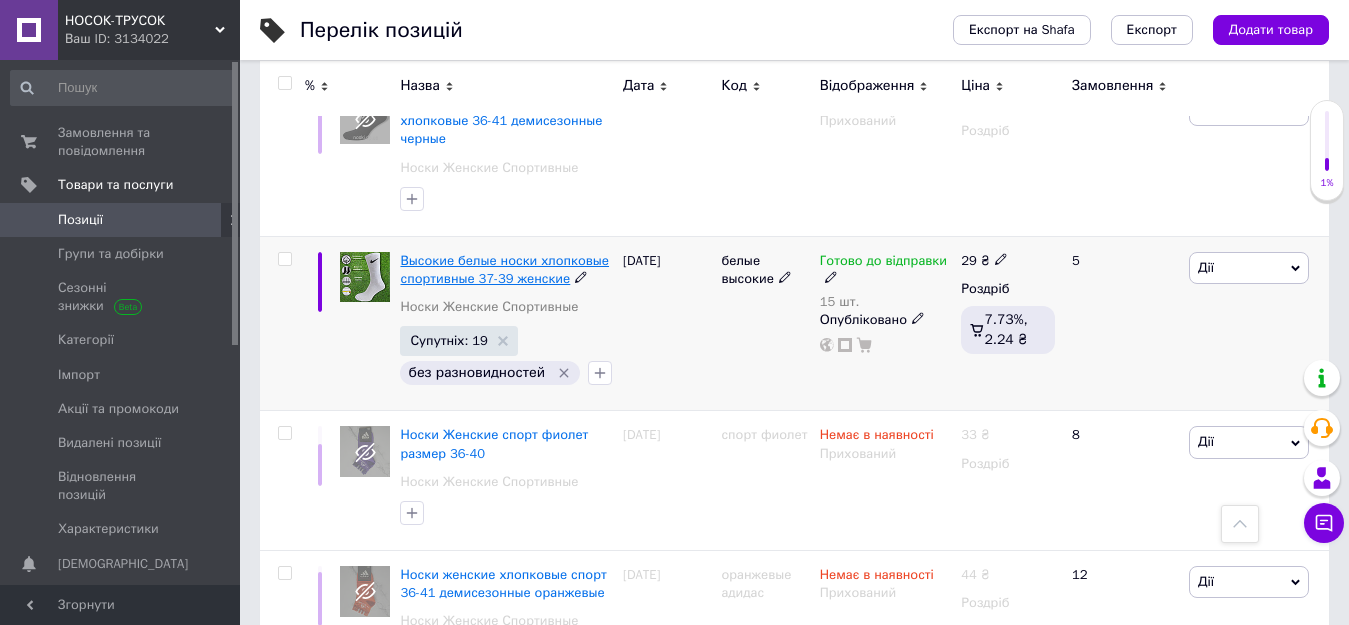 click on "Высокие белые носки хлопковые спортивные 37-39 женские" at bounding box center [504, 269] 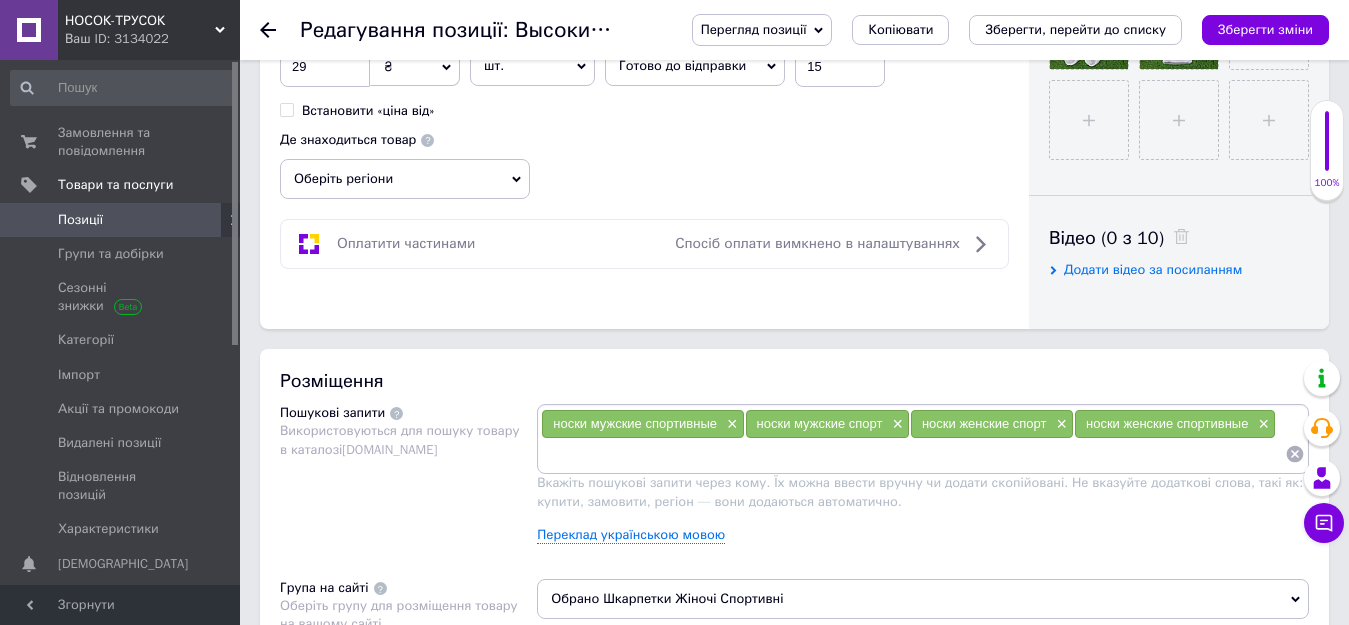 scroll, scrollTop: 884, scrollLeft: 0, axis: vertical 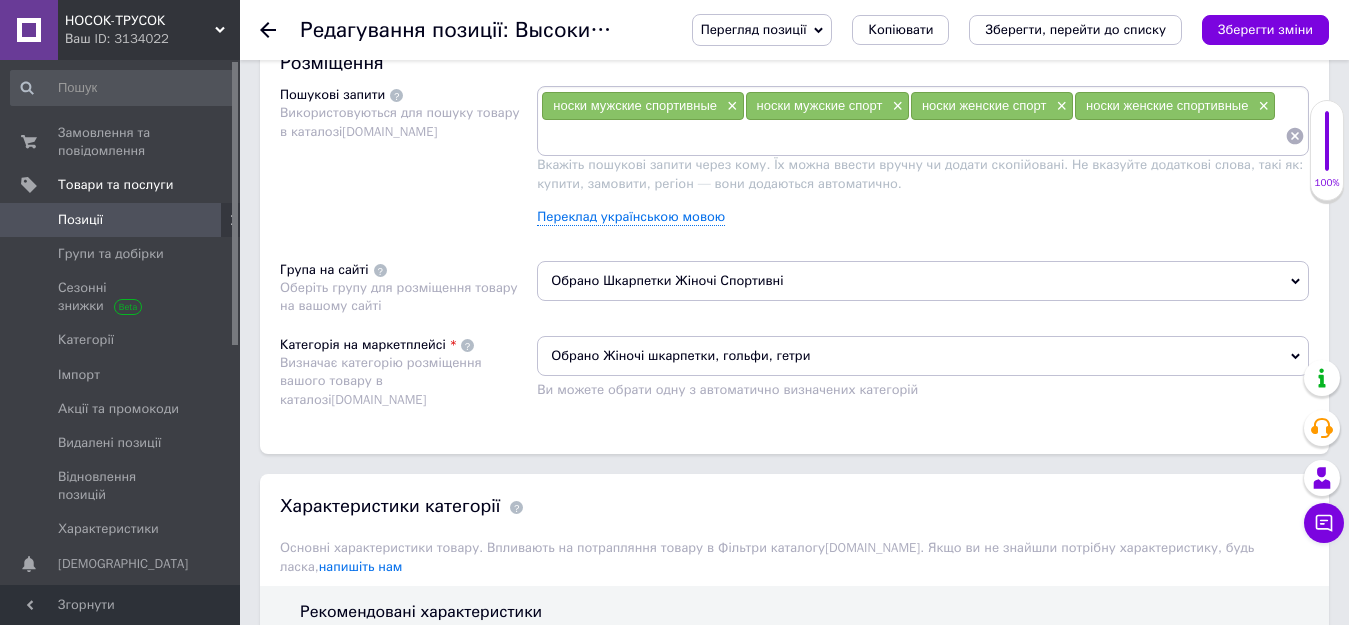 click on "Обрано Жіночі шкарпетки, гольфи, гетри" at bounding box center (923, 356) 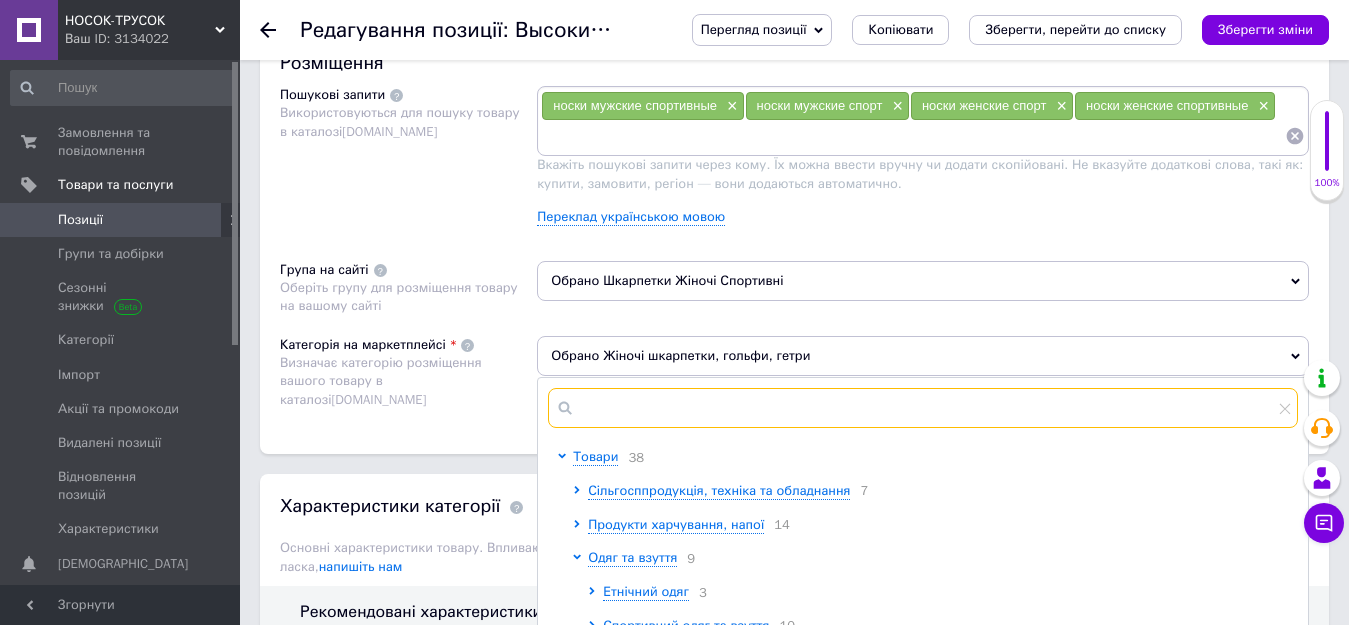 click at bounding box center [923, 408] 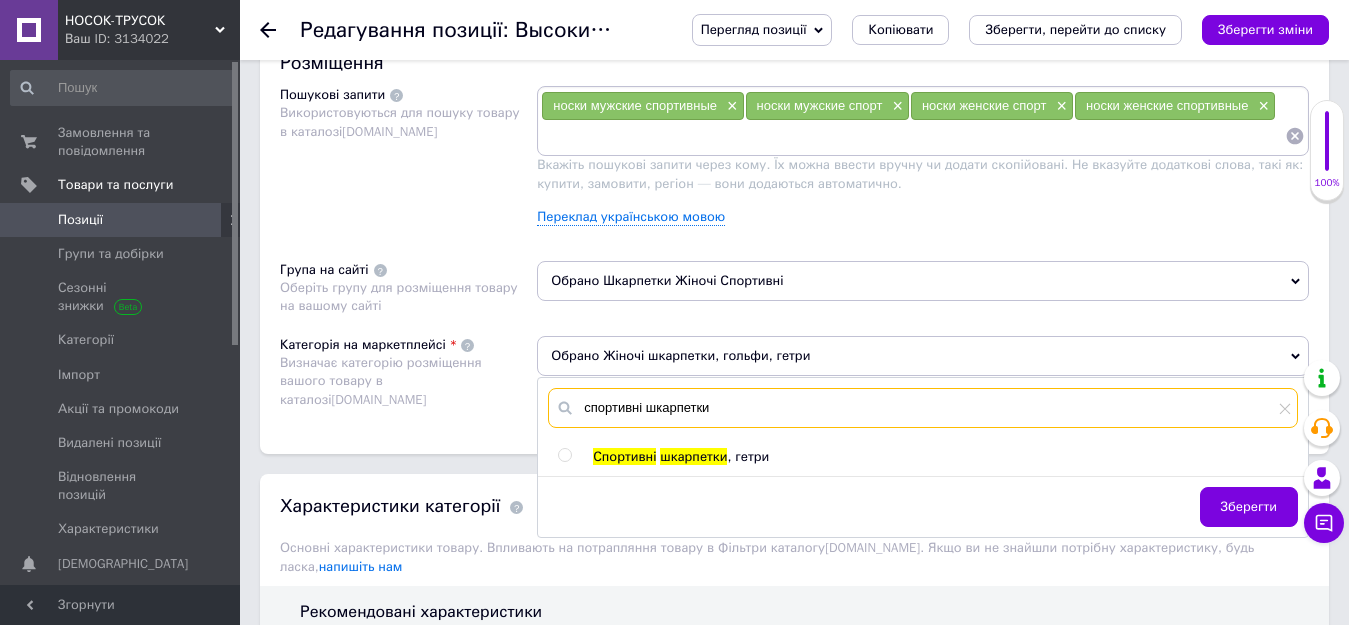 type on "спортивні шкарпетки" 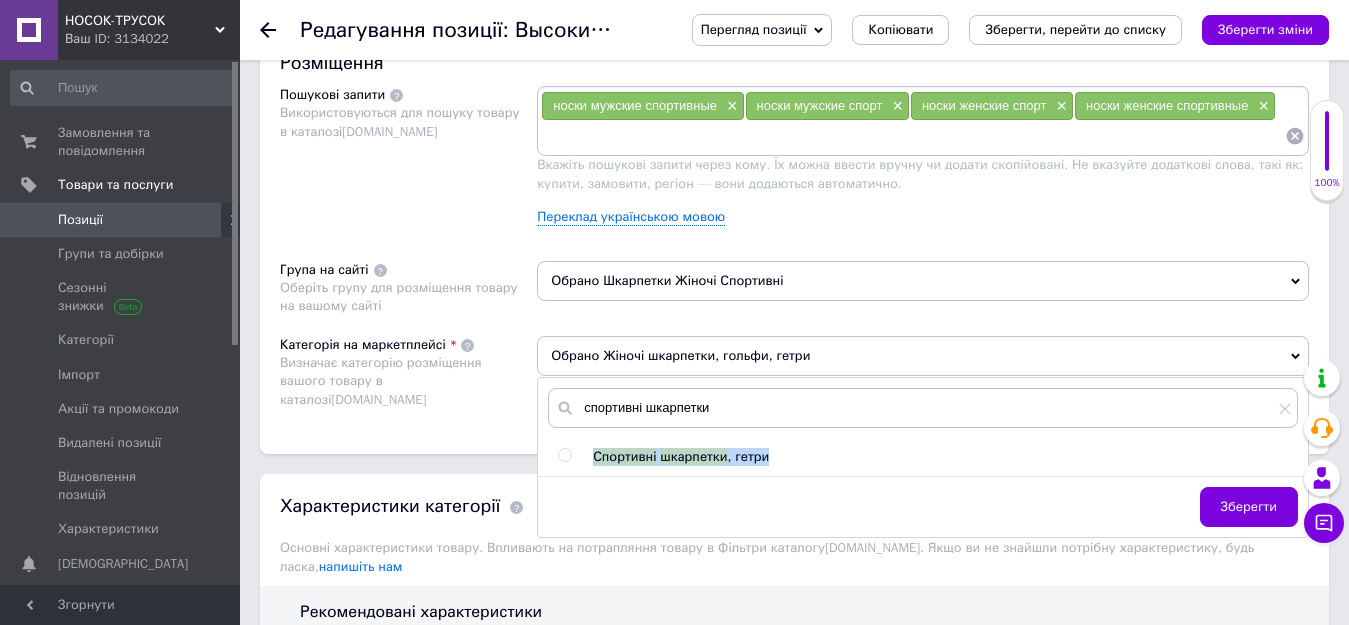 drag, startPoint x: 768, startPoint y: 464, endPoint x: 597, endPoint y: 458, distance: 171.10522 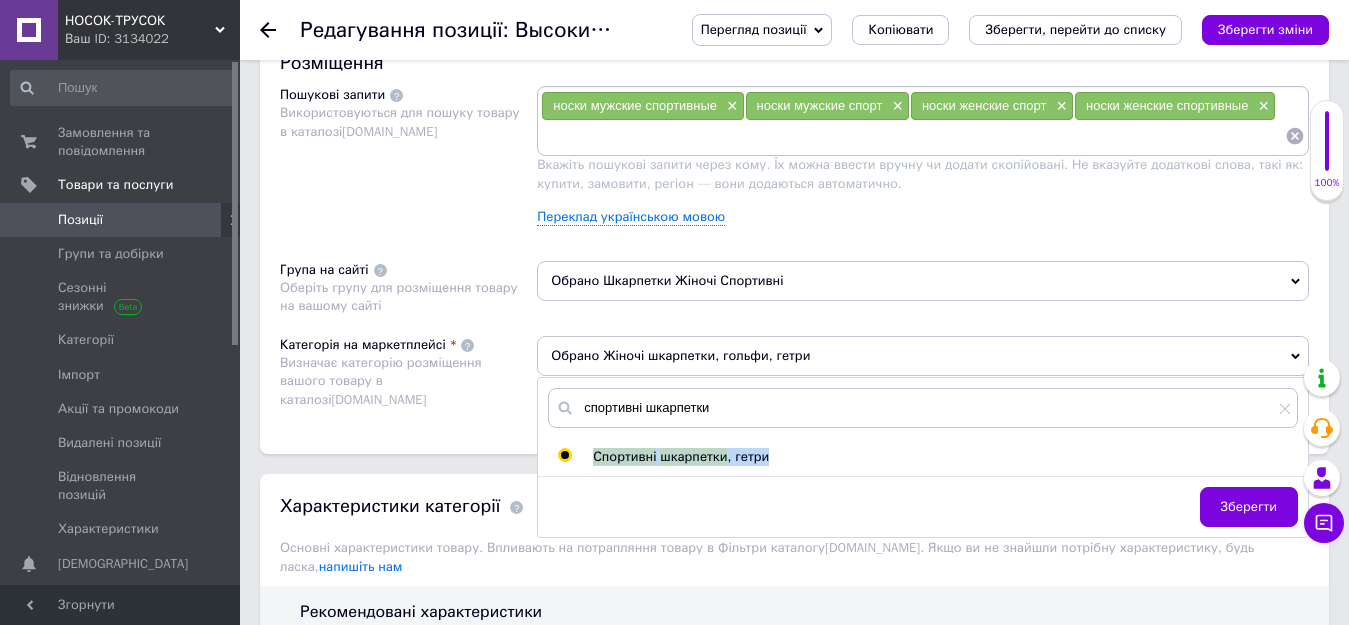 radio on "true" 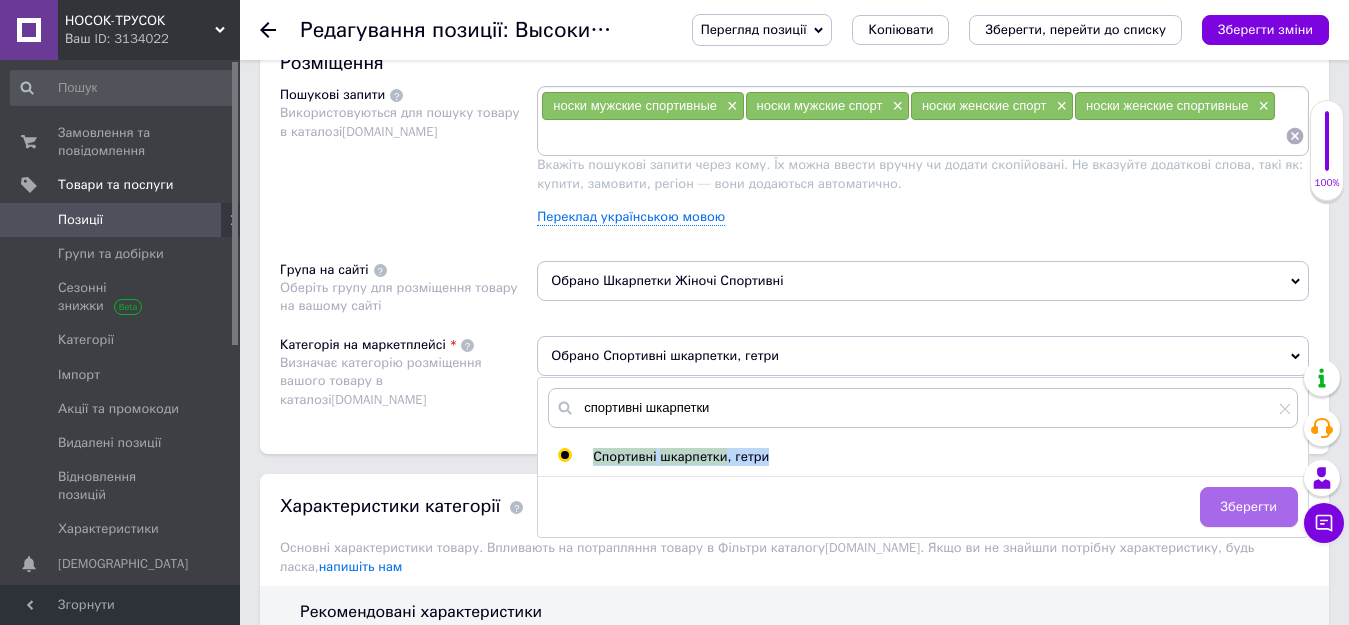 click on "Зберегти" at bounding box center [1249, 507] 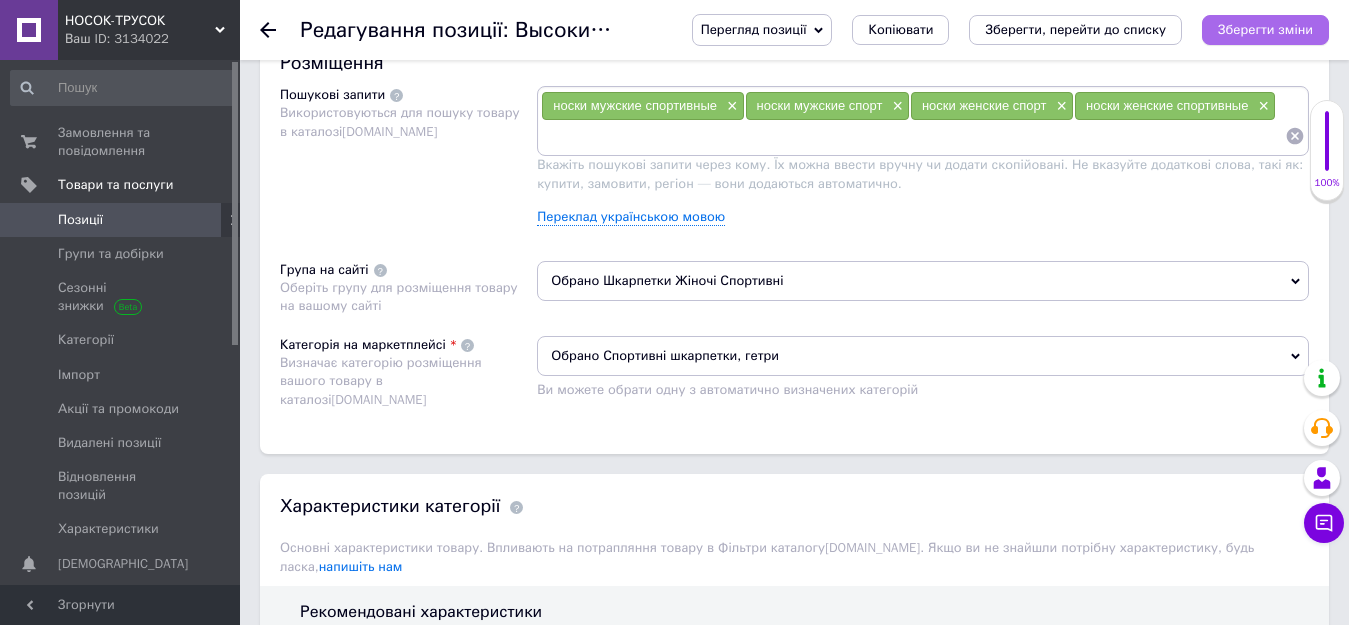 click on "Зберегти зміни" at bounding box center [1265, 29] 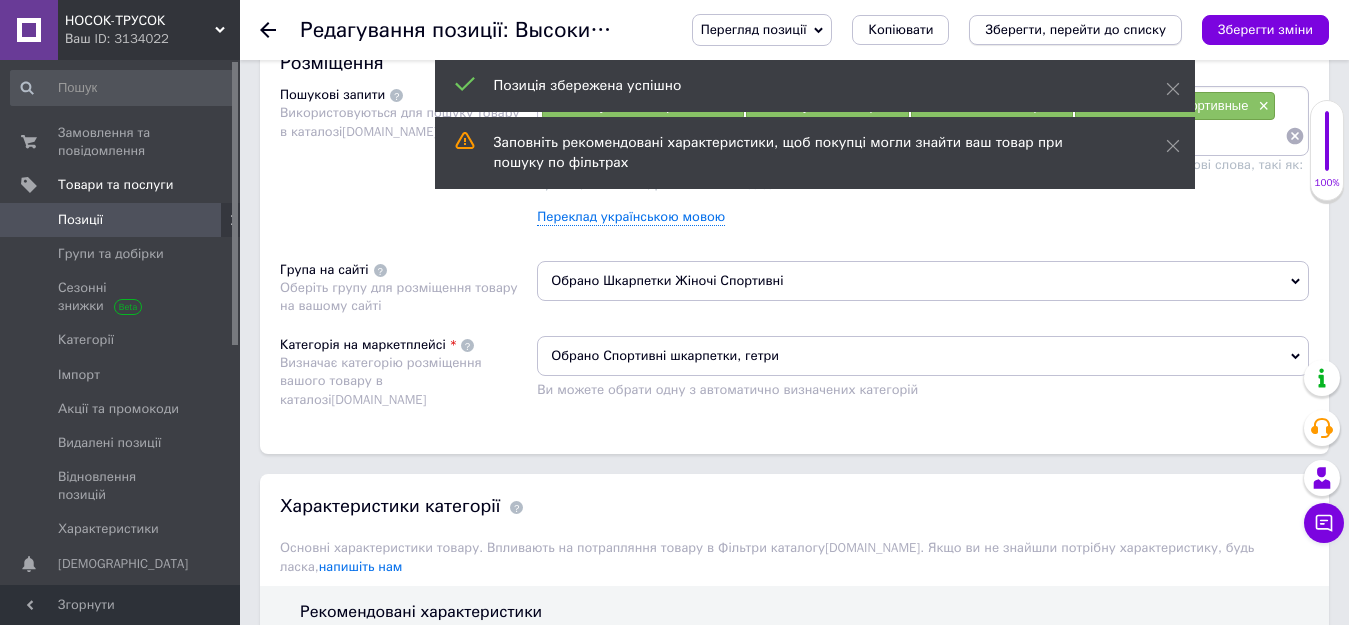 click on "Зберегти, перейти до списку" at bounding box center [1075, 29] 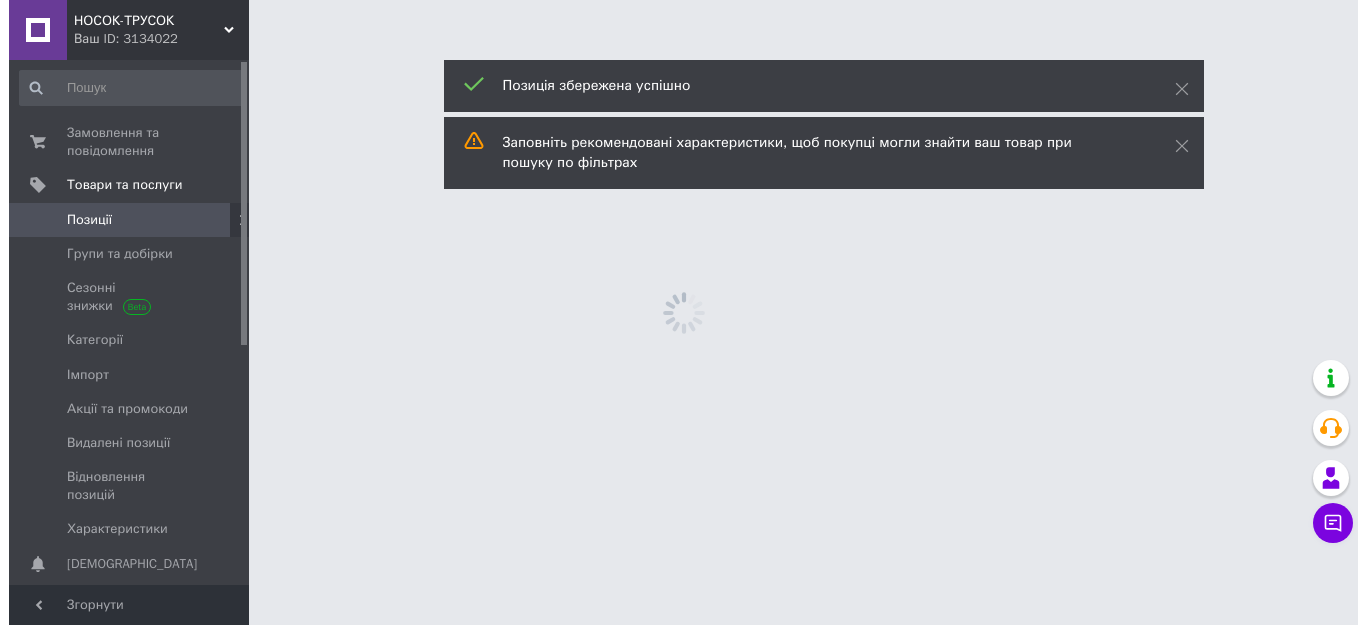 scroll, scrollTop: 0, scrollLeft: 0, axis: both 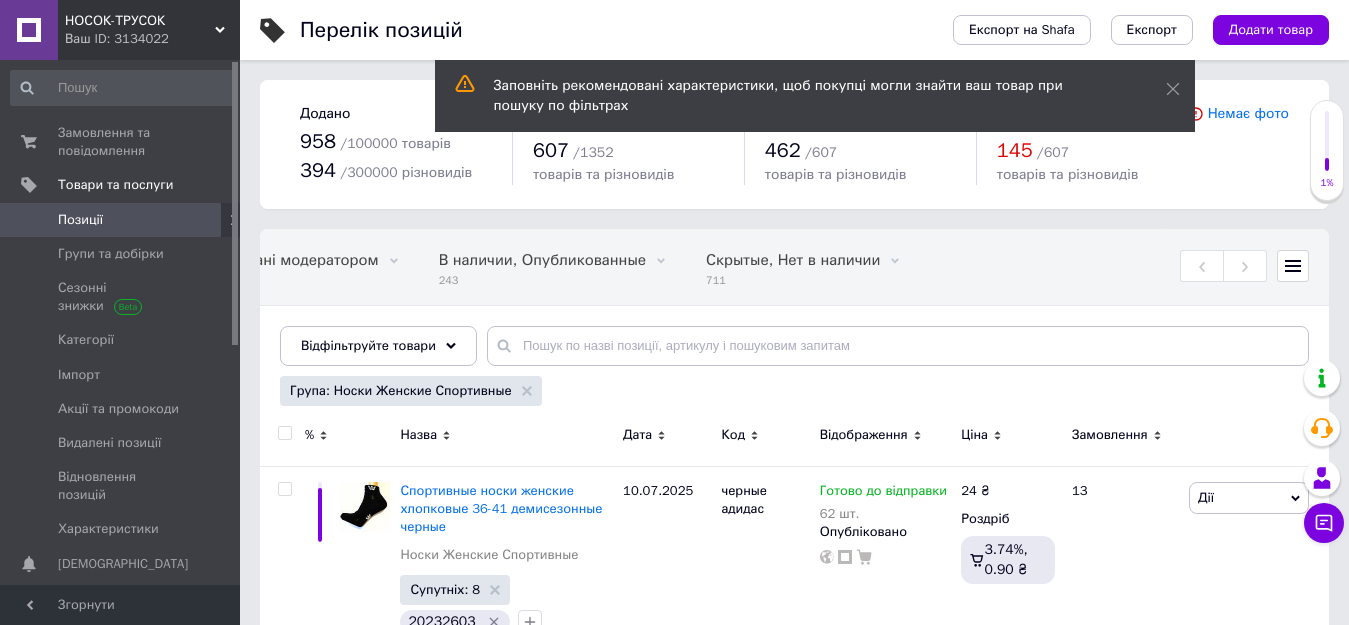 click on "Група: Носки Женские Спортивные" at bounding box center (792, 393) 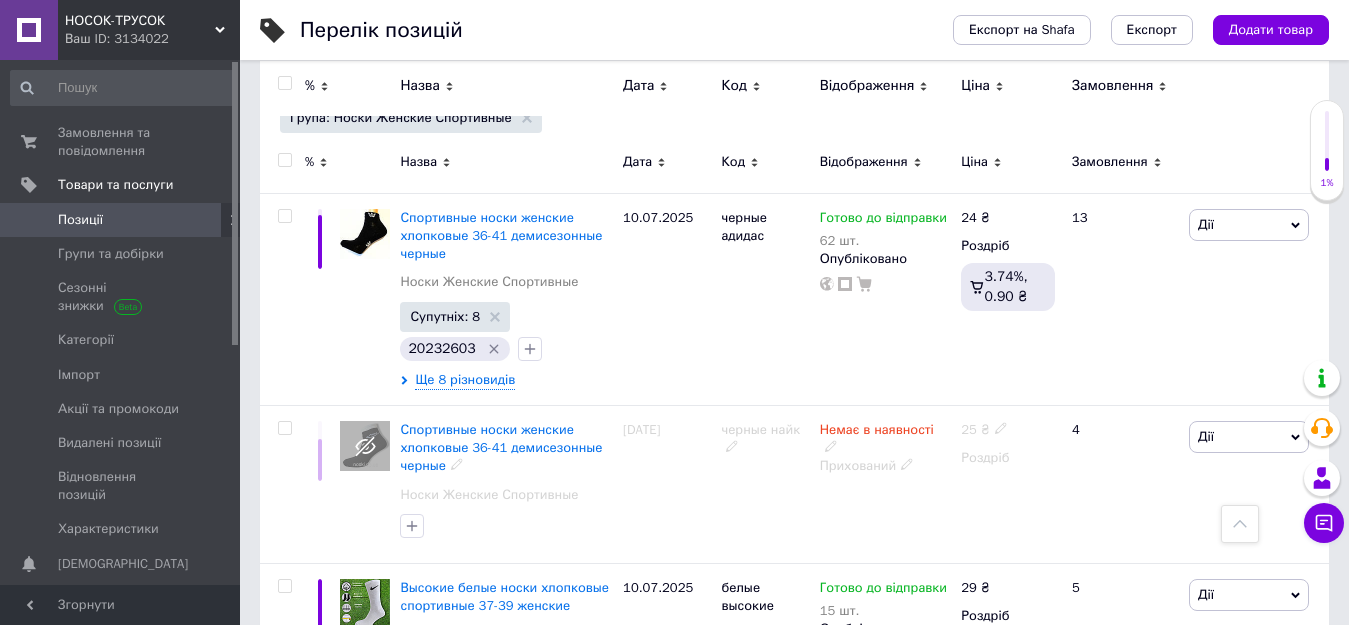 scroll, scrollTop: 245, scrollLeft: 0, axis: vertical 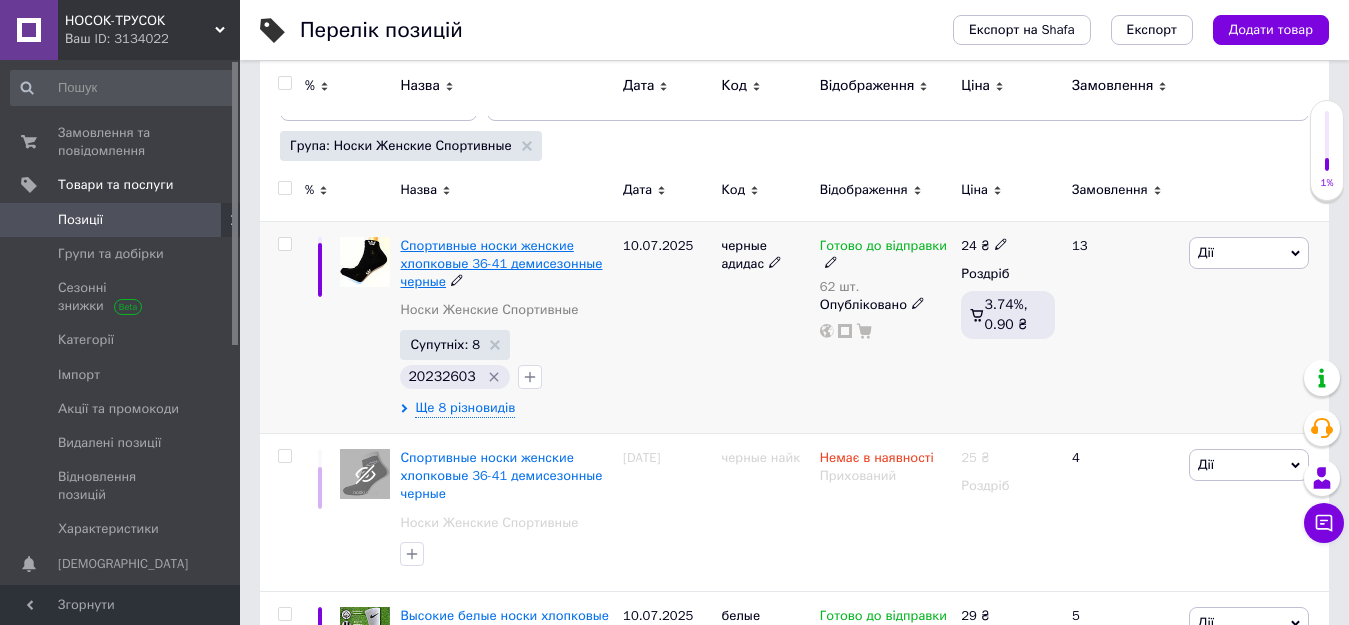 click on "Спортивные носки женские хлопковые 36-41 демисезонные черные" at bounding box center [501, 263] 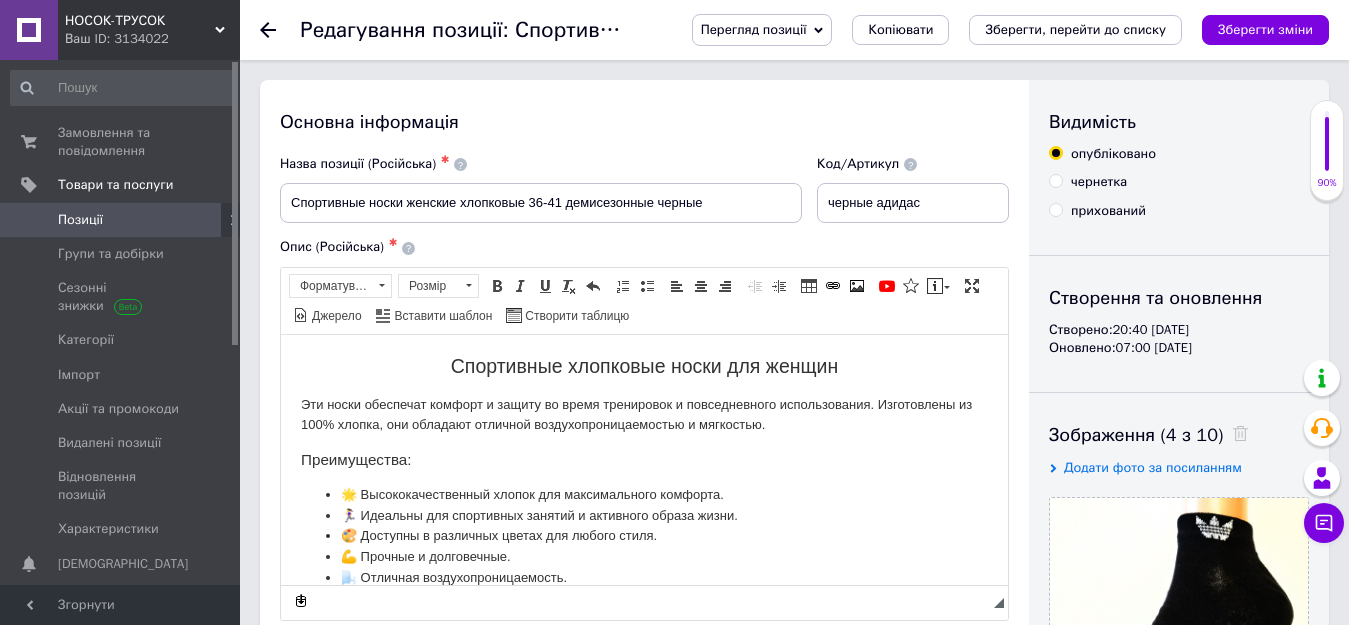 scroll, scrollTop: 0, scrollLeft: 0, axis: both 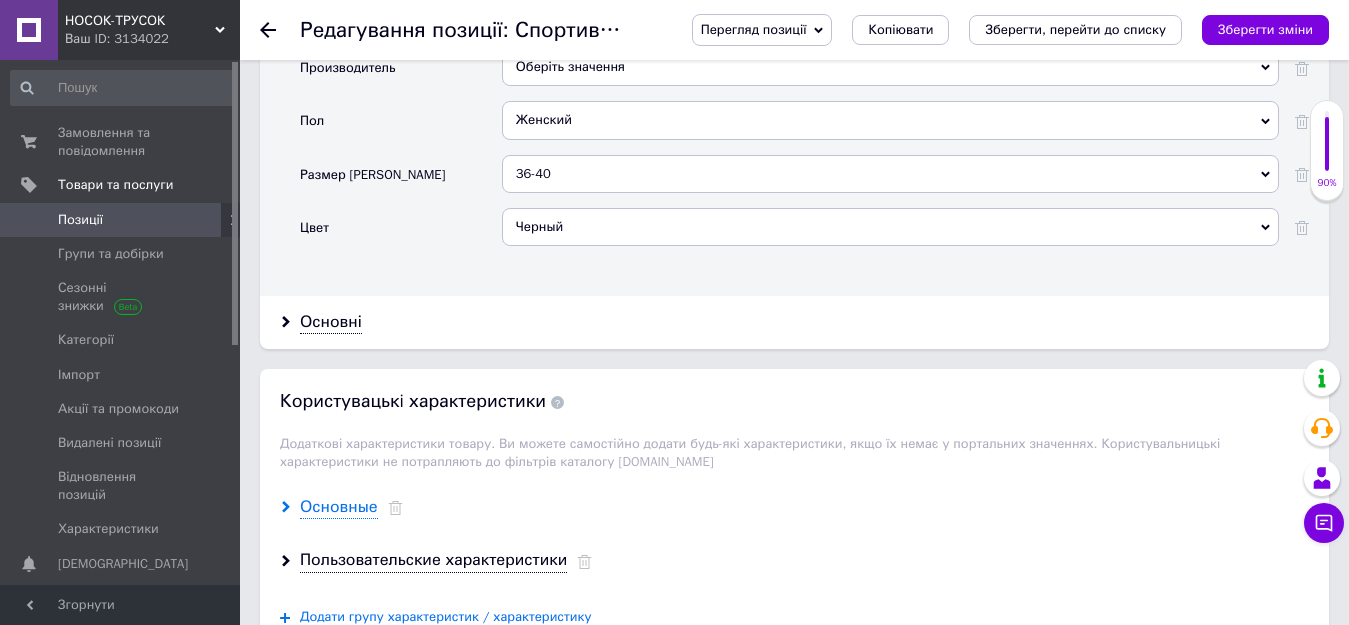 click on "Основные" at bounding box center [339, 507] 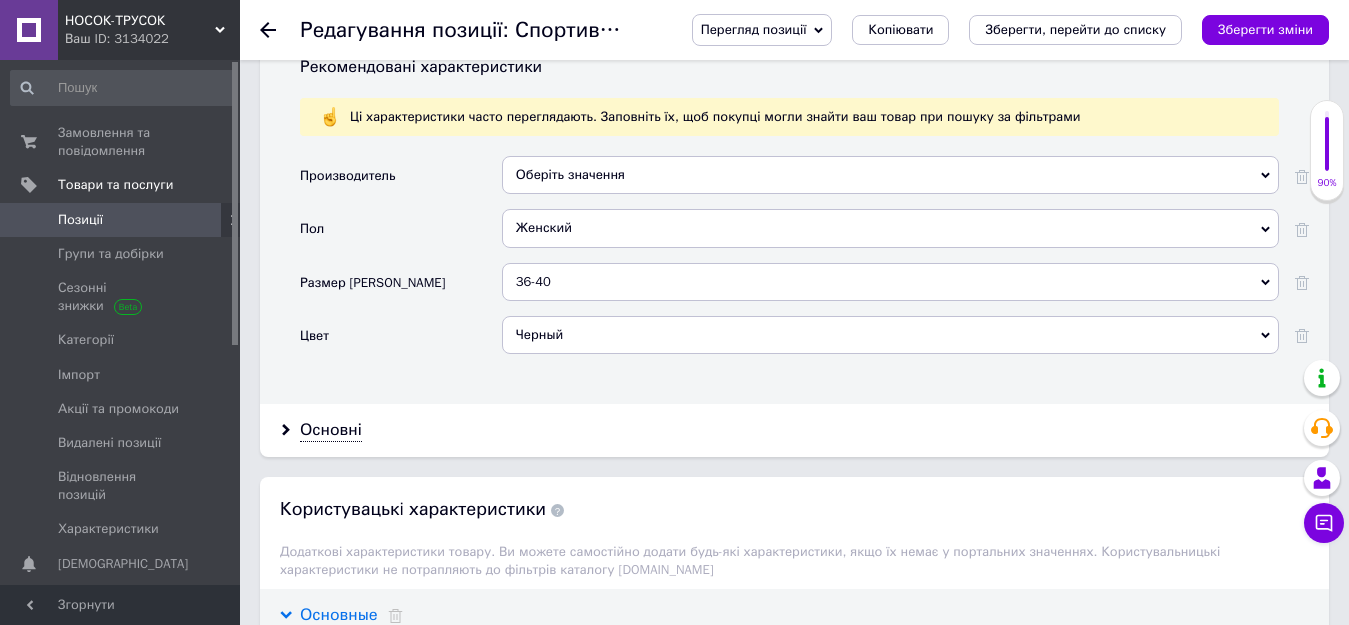 scroll, scrollTop: 1688, scrollLeft: 0, axis: vertical 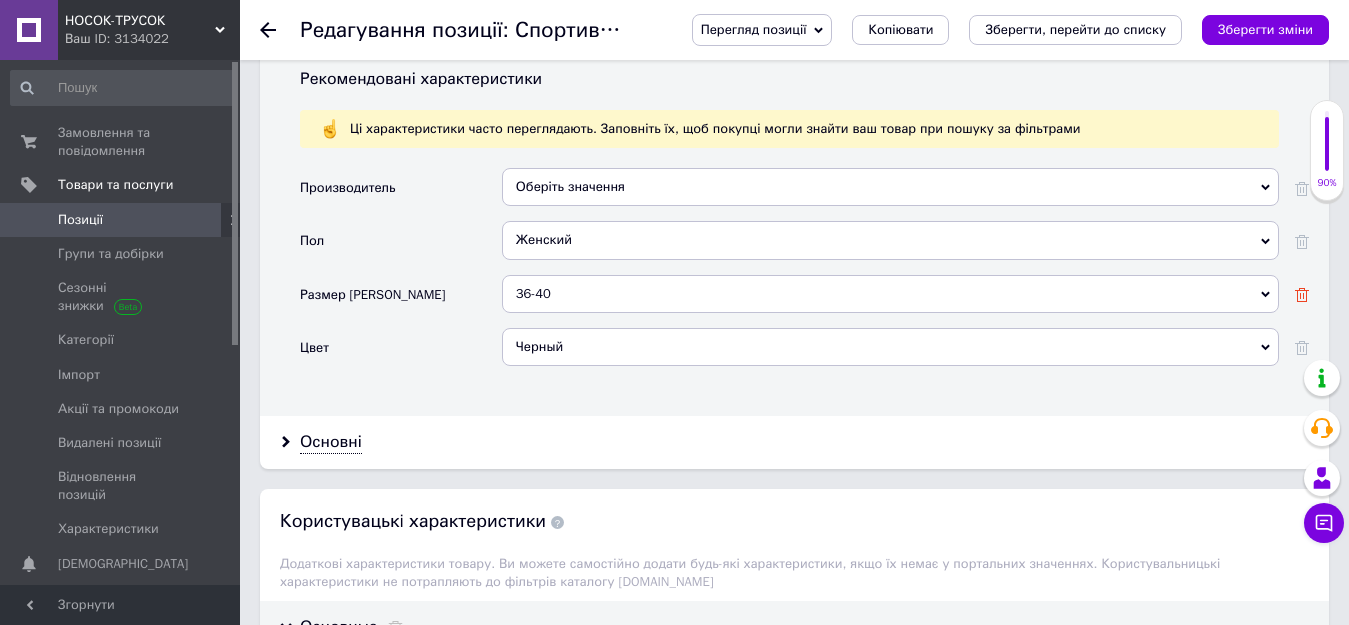 click 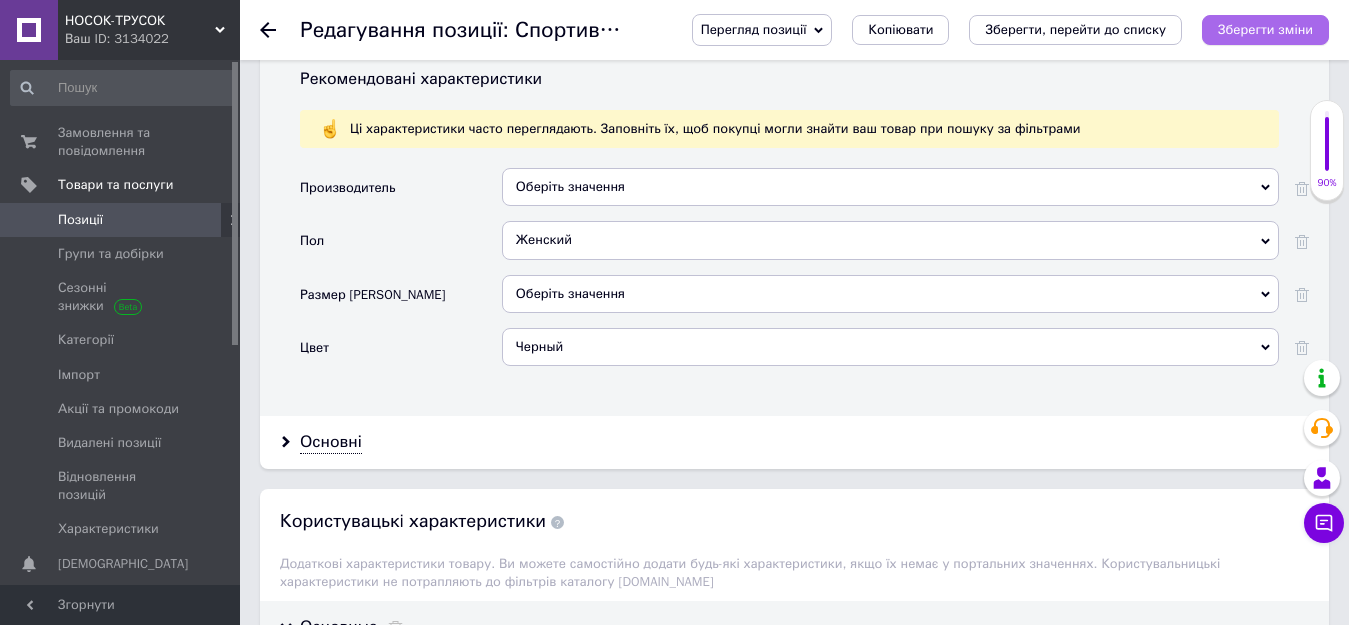 click on "Зберегти зміни" at bounding box center (1265, 30) 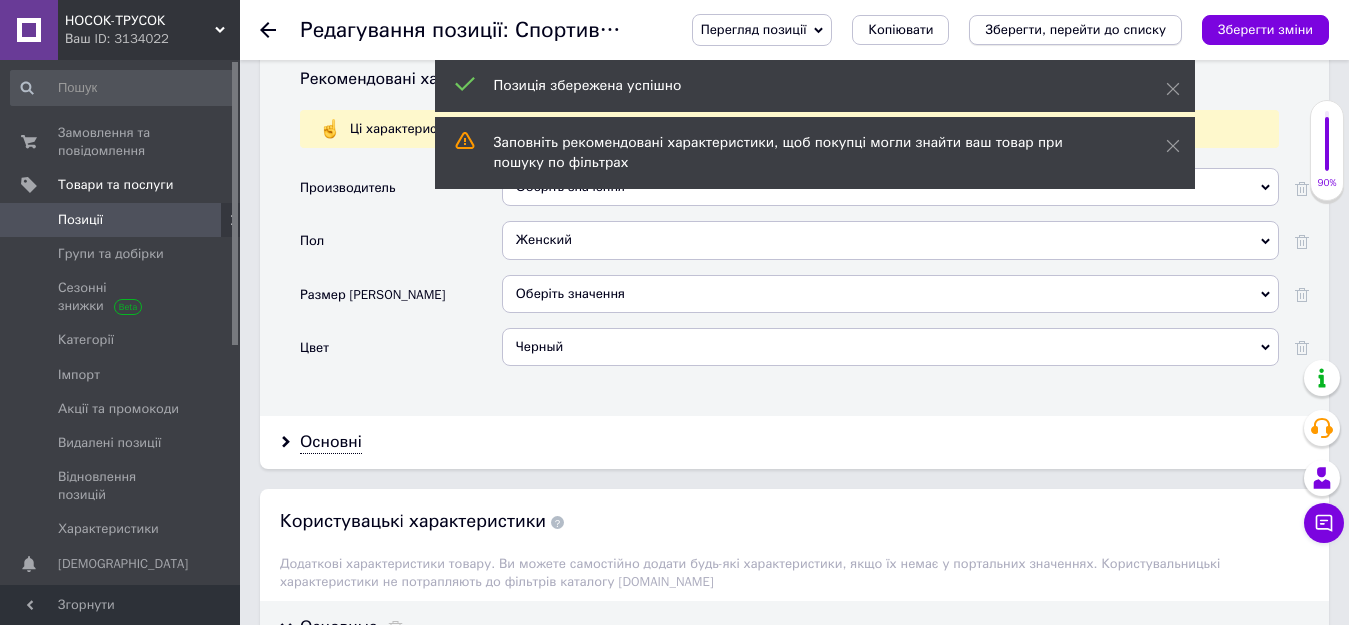click on "Зберегти, перейти до списку" at bounding box center (1075, 29) 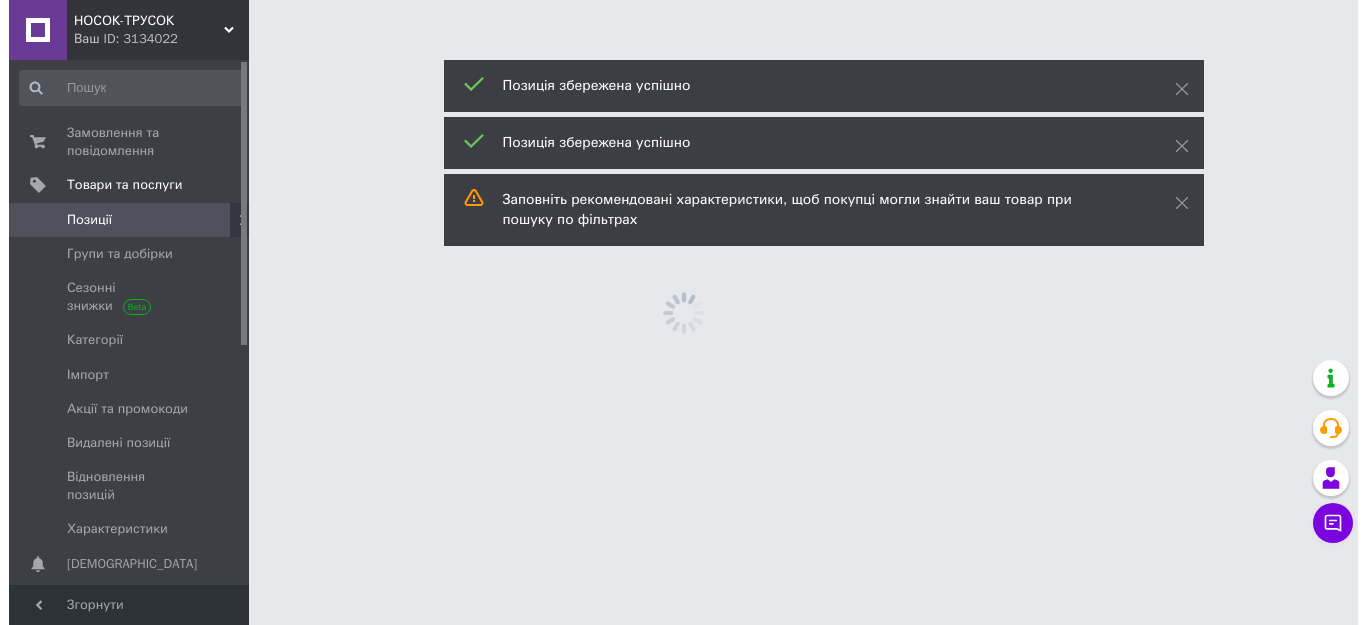 scroll, scrollTop: 0, scrollLeft: 0, axis: both 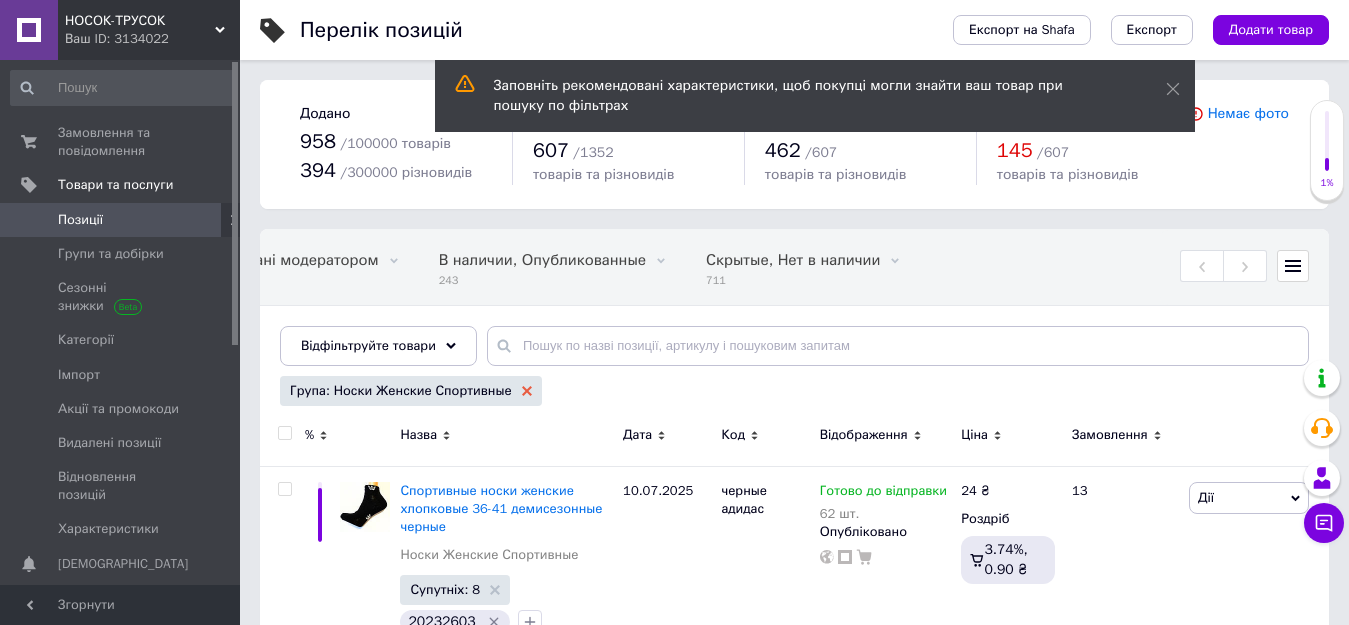 click 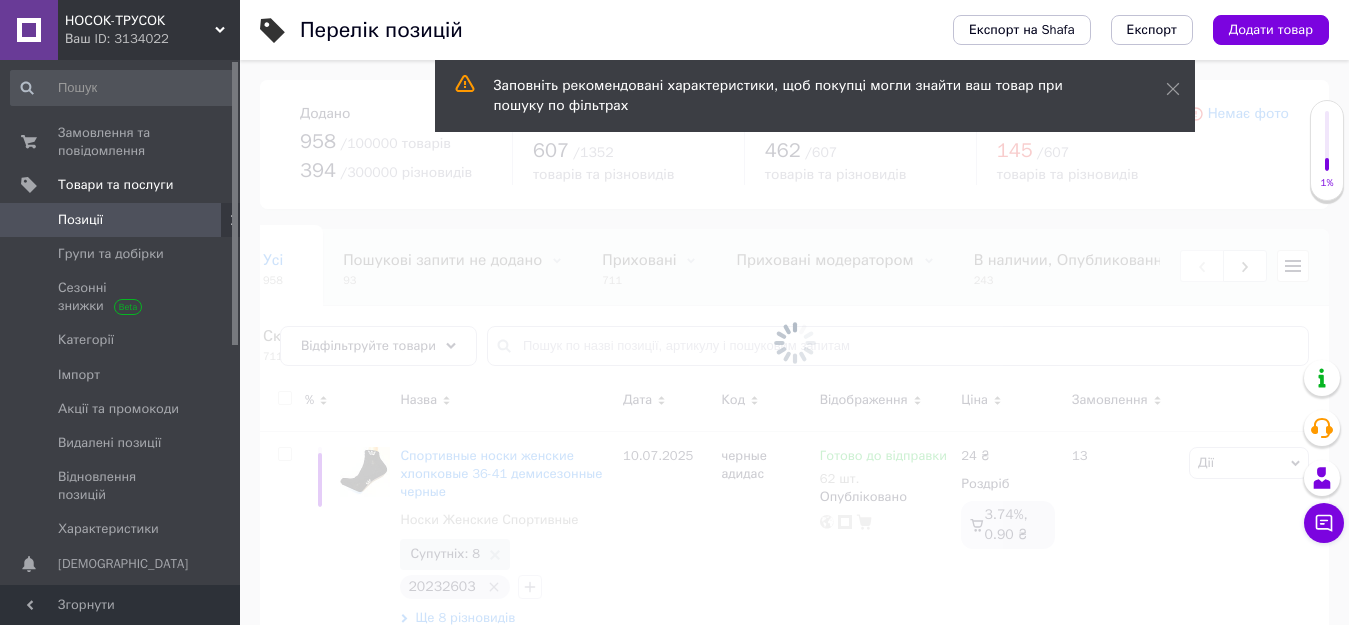 scroll, scrollTop: 0, scrollLeft: 0, axis: both 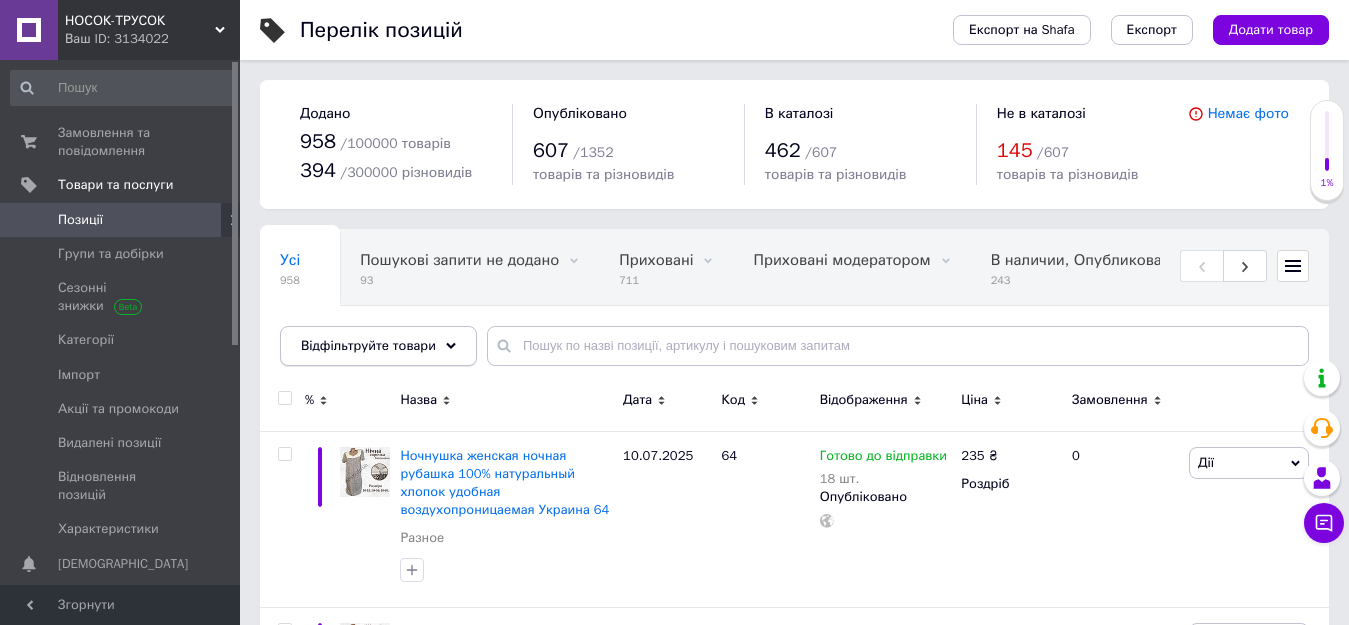 click on "Відфільтруйте товари" at bounding box center (368, 345) 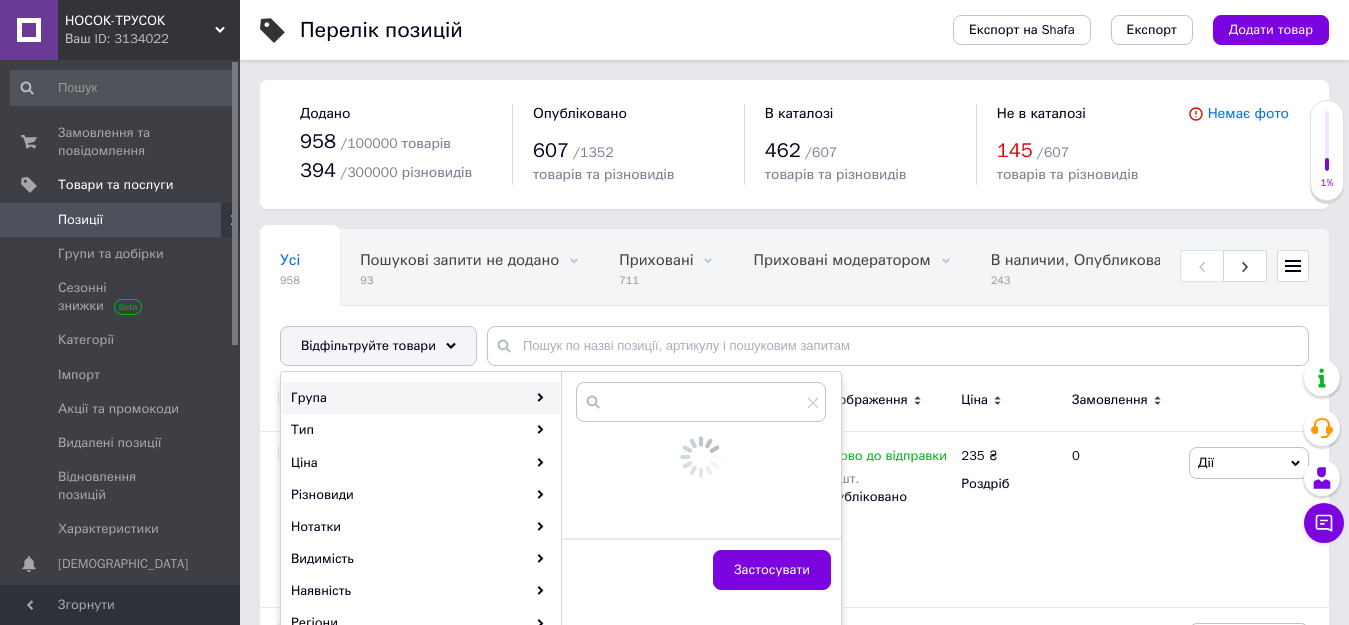click on "Група" at bounding box center (421, 398) 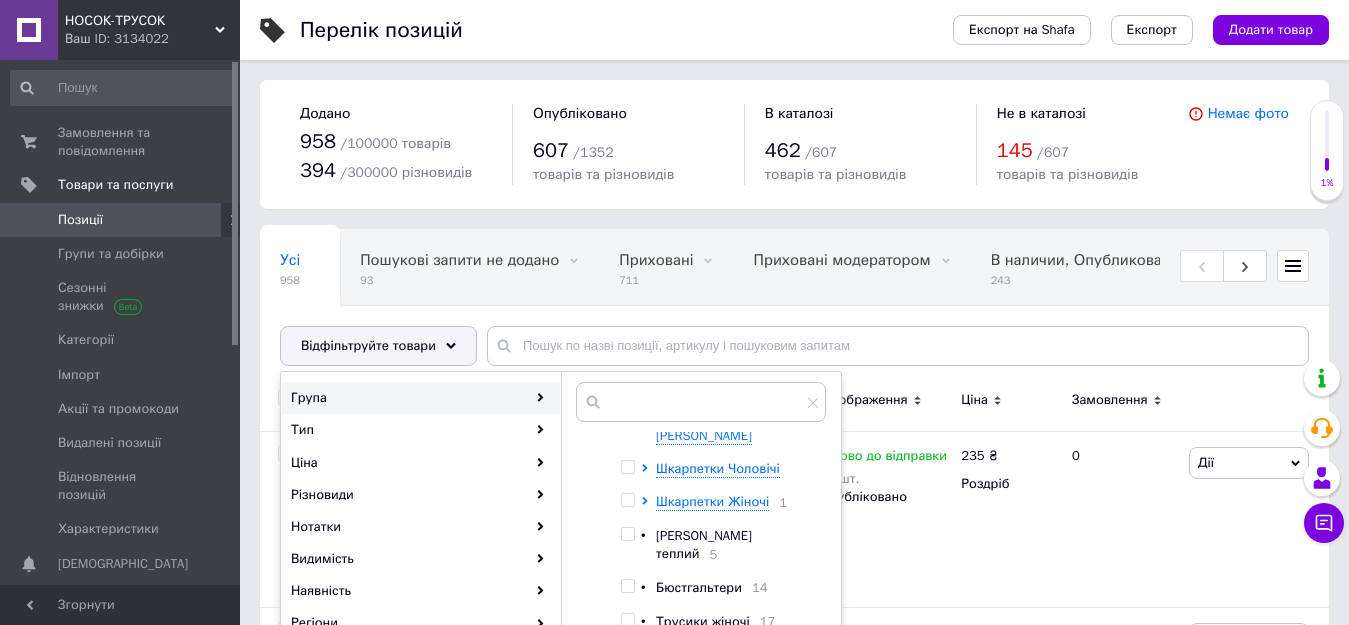 scroll, scrollTop: 95, scrollLeft: 0, axis: vertical 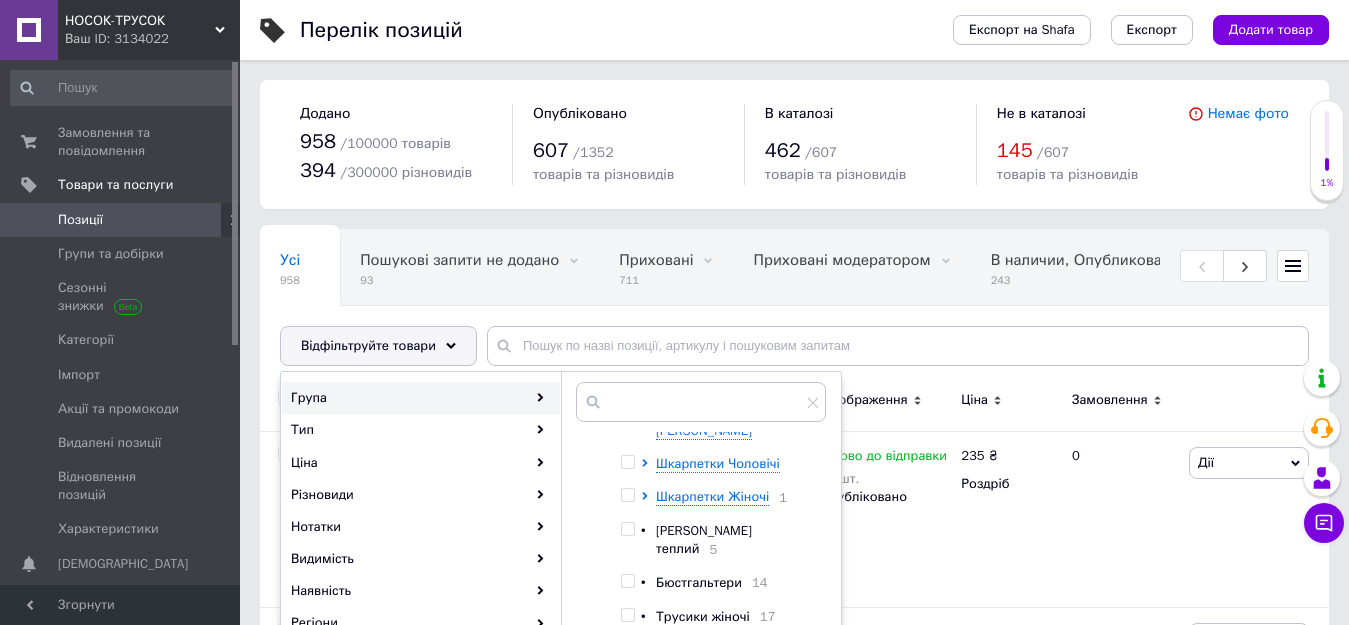 click at bounding box center (627, 462) 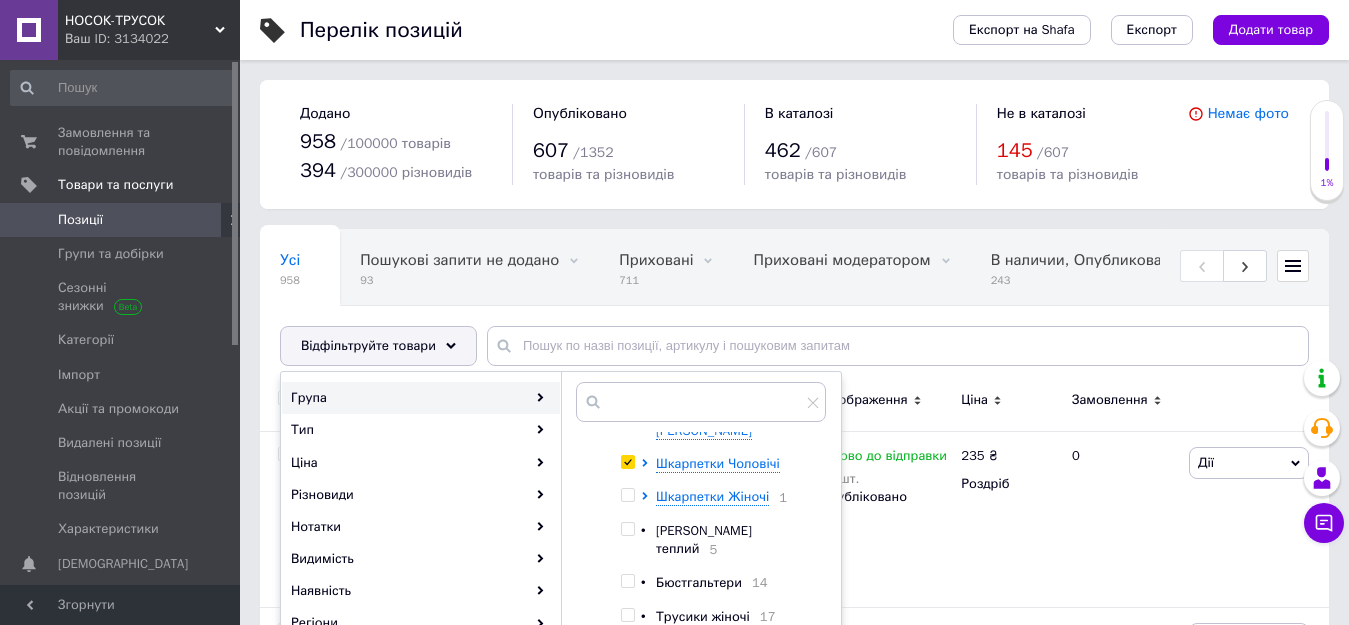 click at bounding box center (627, 462) 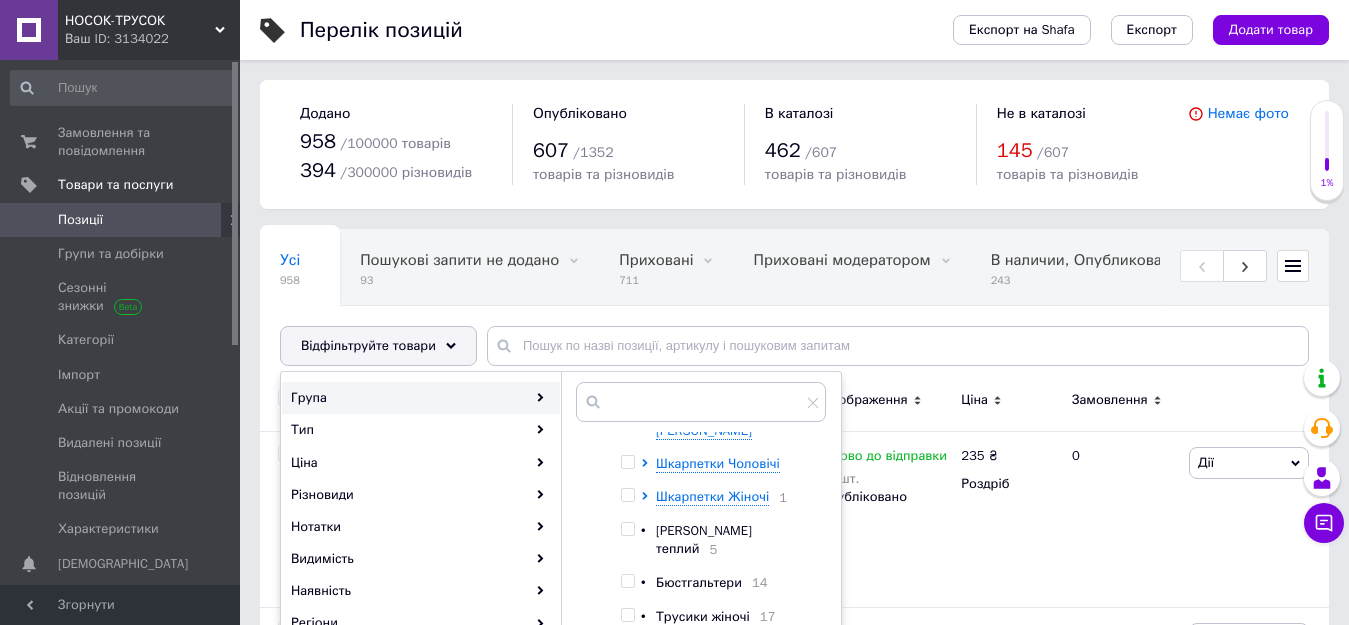 checkbox on "false" 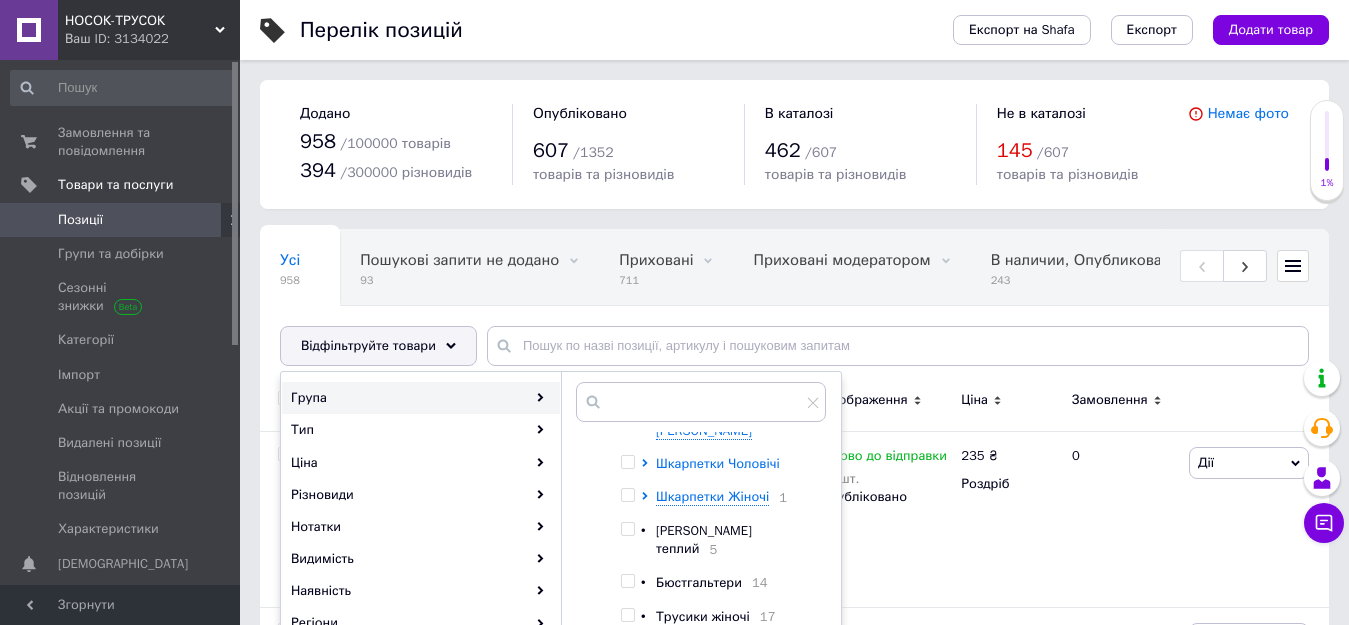 click on "Шкарпетки Чоловічі" at bounding box center [718, 463] 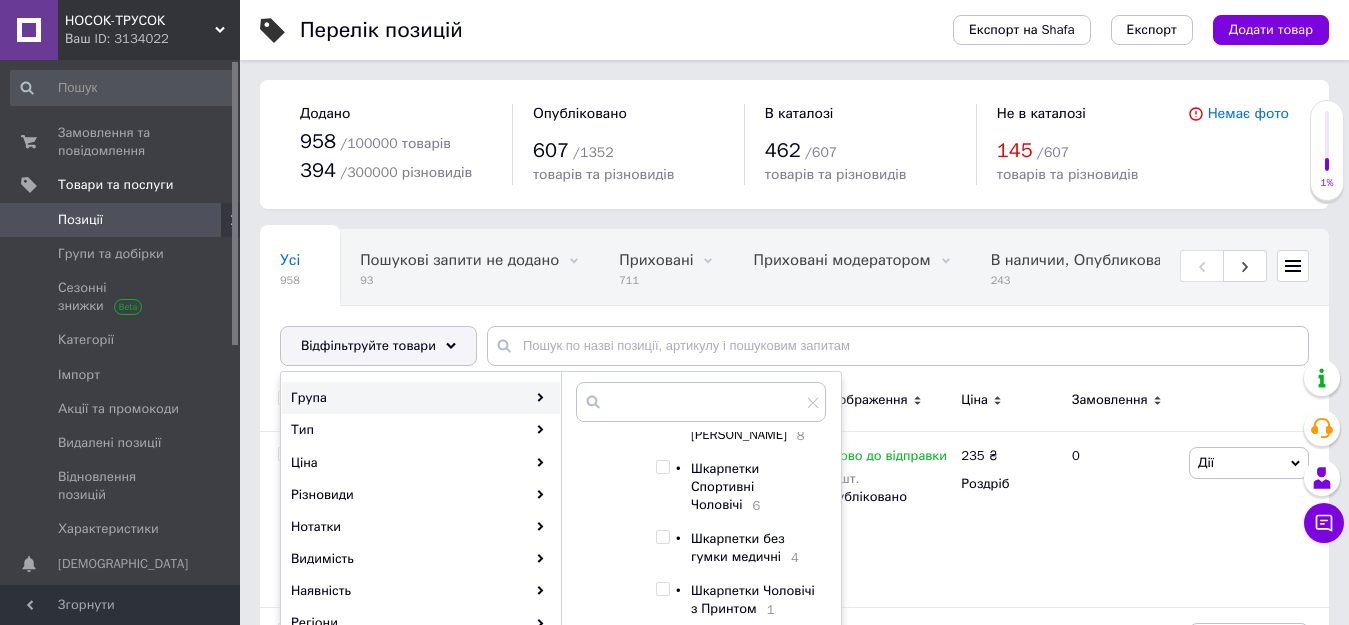 scroll, scrollTop: 215, scrollLeft: 0, axis: vertical 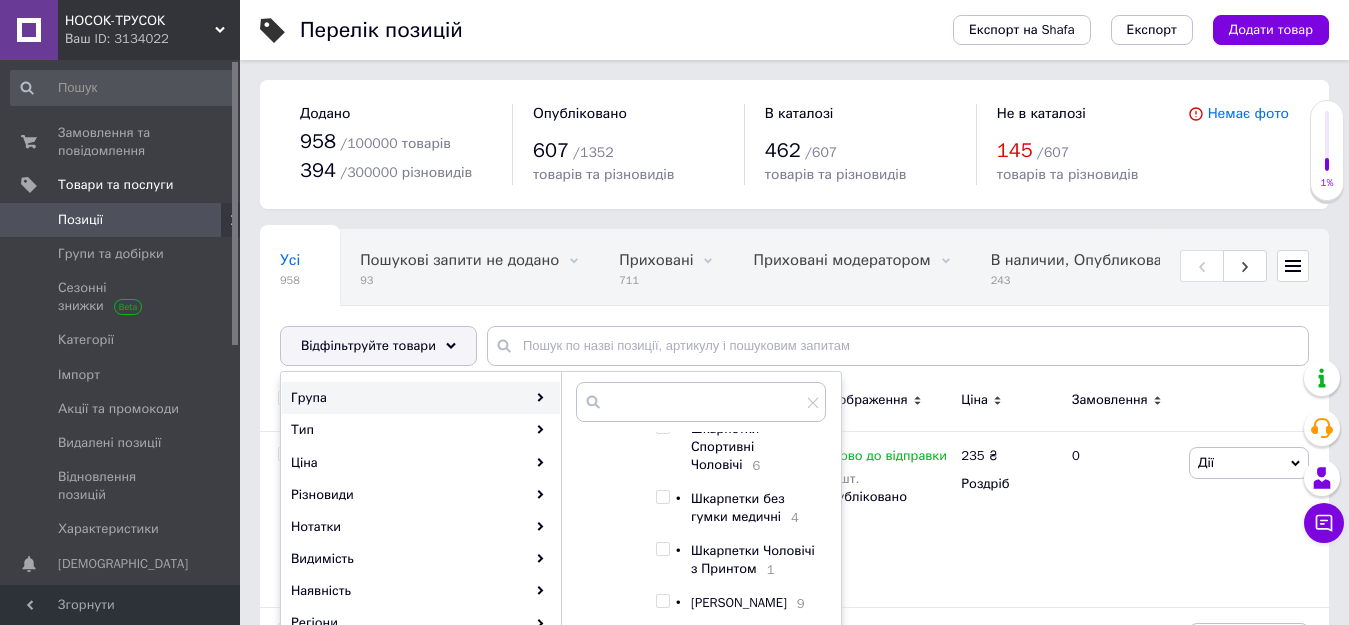 click at bounding box center [662, 427] 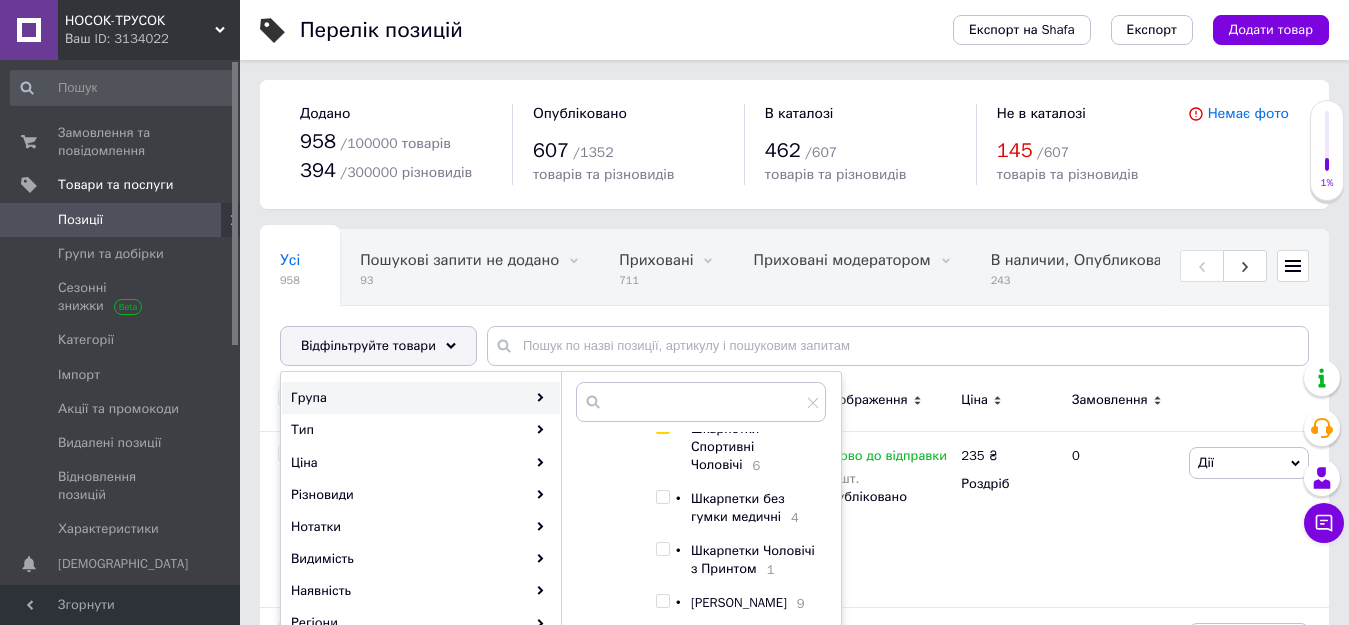 checkbox on "true" 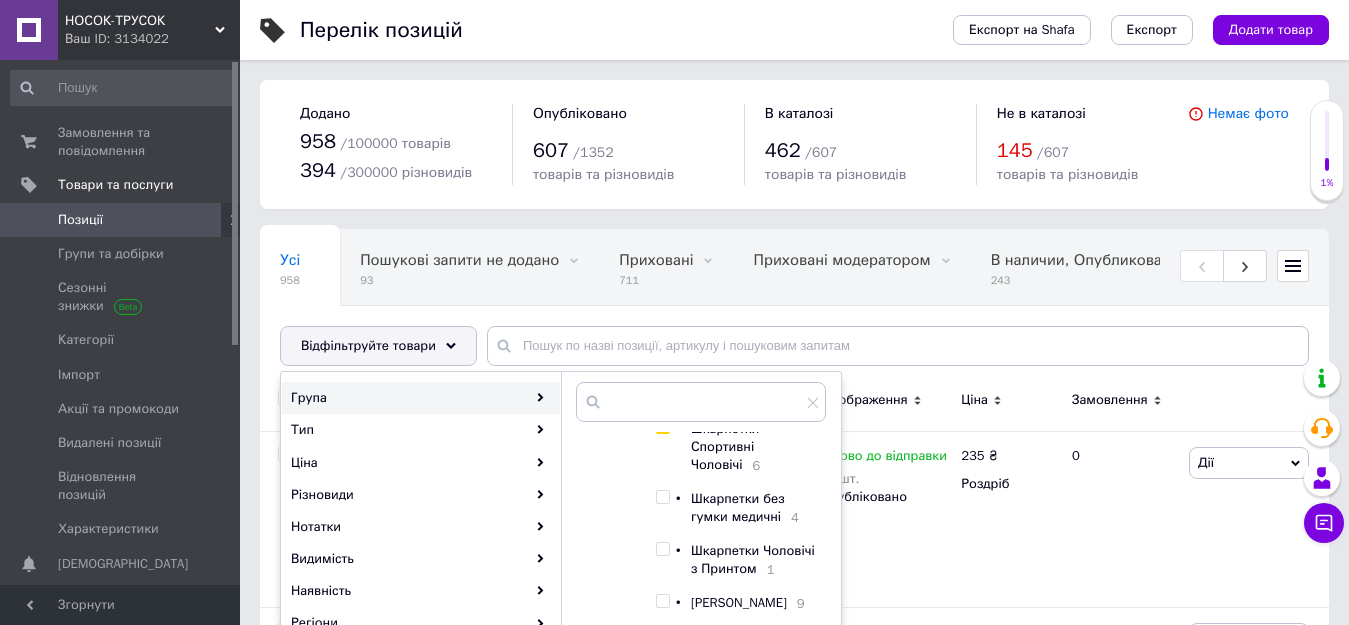 click on "Коренева група Труси Чоловічі Футболки та [PERSON_NAME] Шкарпетки Чоловічі • Шкарпетки Чоловічі Класика 8 • Шкарпетки Спортивні Чоловічі 6 • Шкарпетки без гумки медичні 4 • Шкарпетки Чоловічі з Принтом 1 • Теплі Чоловічі Шкарпетки 9 Шкарпетки Жіночі 1 • Гольф чоловічий теплий 5 • Бюстгальтери 14 • Трусики жіночі 17 Шкарпетки молодіжні Чоловічі спортивні штани • Труси Дитячі та Підліткові 3 • Шкарпетки дитячі та підліткові 10 Взуття • Дитячі та підліткові підштаники гамаші кальсони 10 • Варежки та перчатки жіночі 3 Слідки Чоловічі та Жіночі 1 • 4 • Різне" at bounding box center (701, 564) 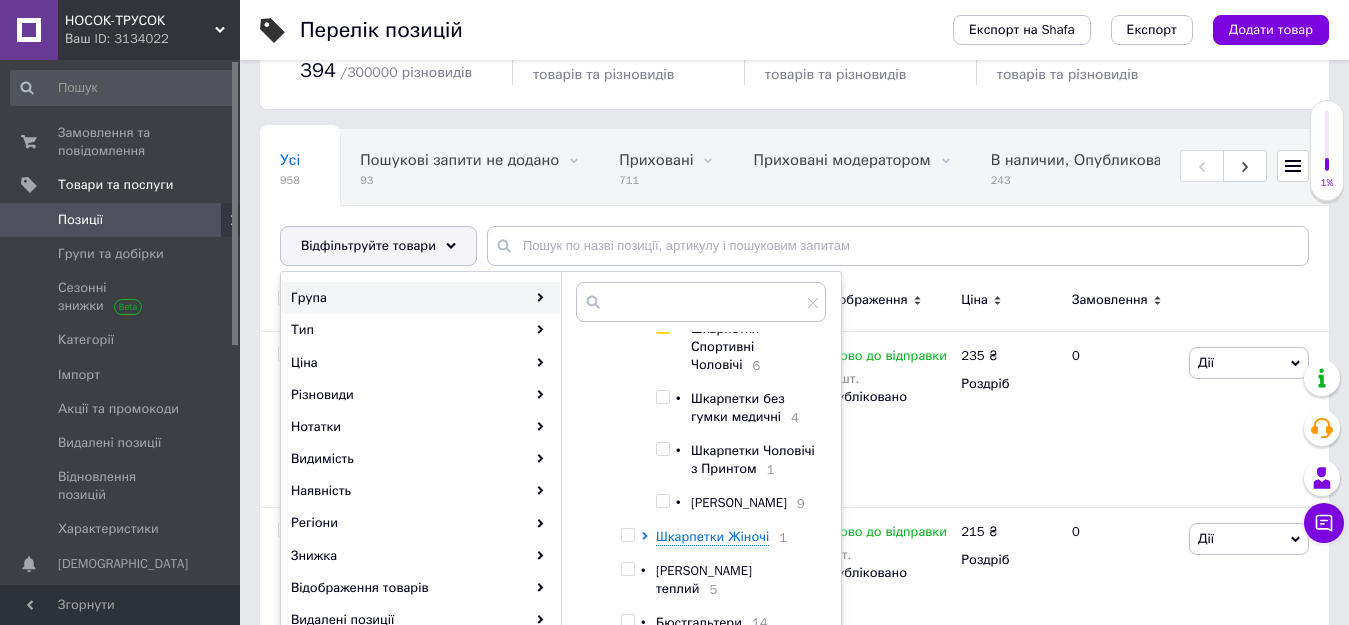 scroll, scrollTop: 280, scrollLeft: 0, axis: vertical 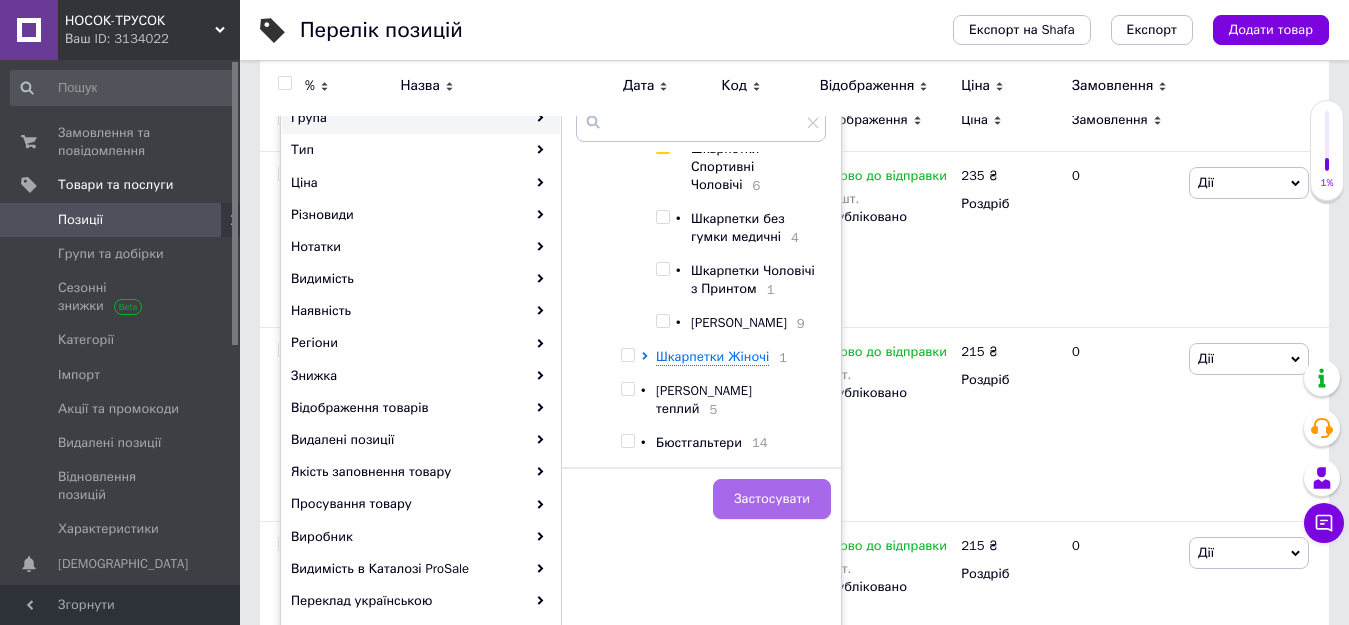 click on "Застосувати" at bounding box center [772, 499] 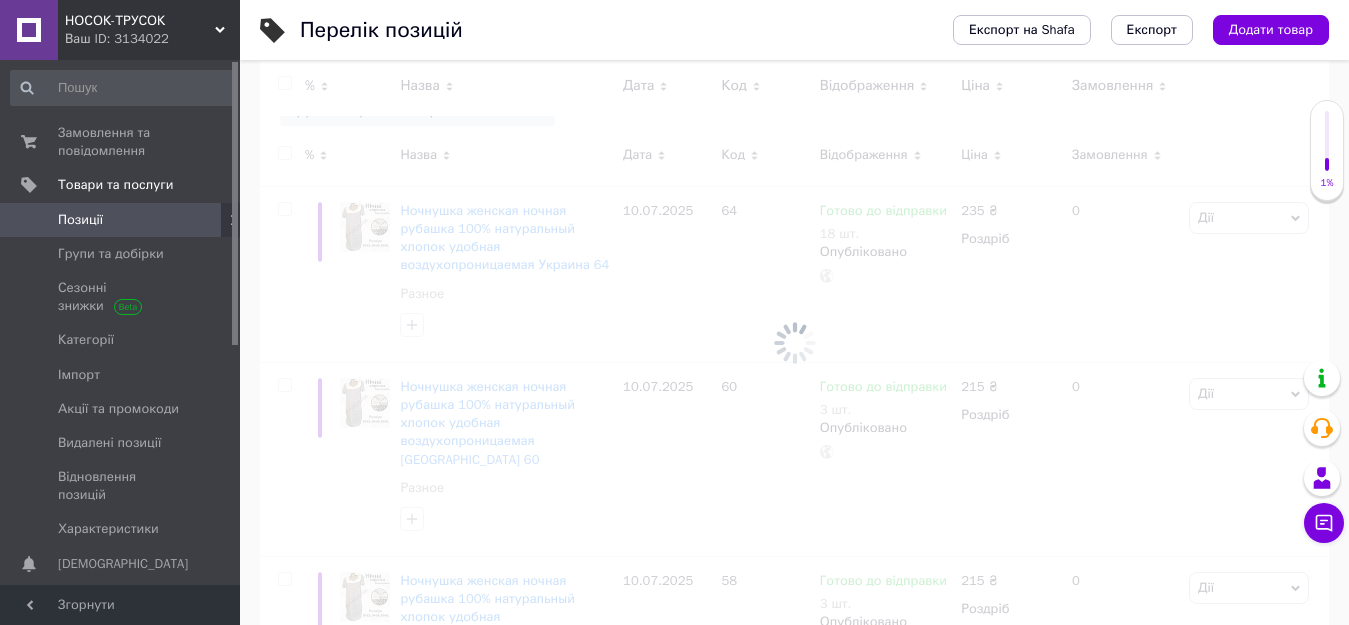 scroll, scrollTop: 0, scrollLeft: 552, axis: horizontal 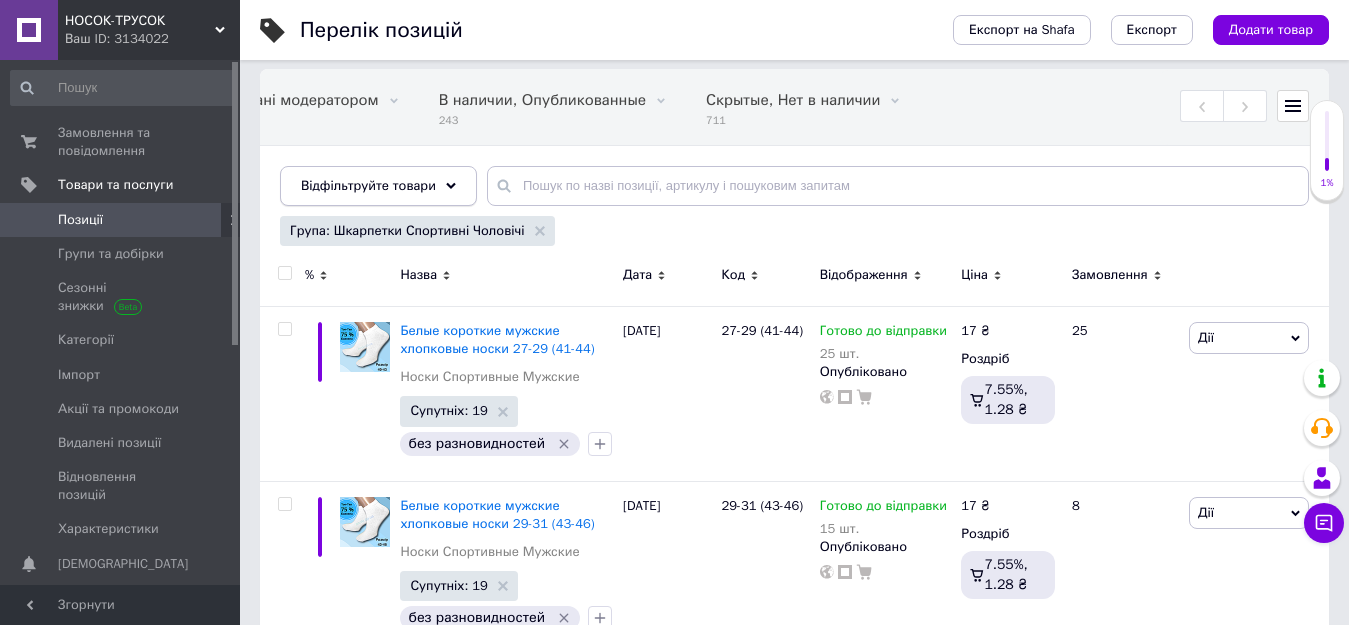 click on "Відфільтруйте товари" at bounding box center [378, 186] 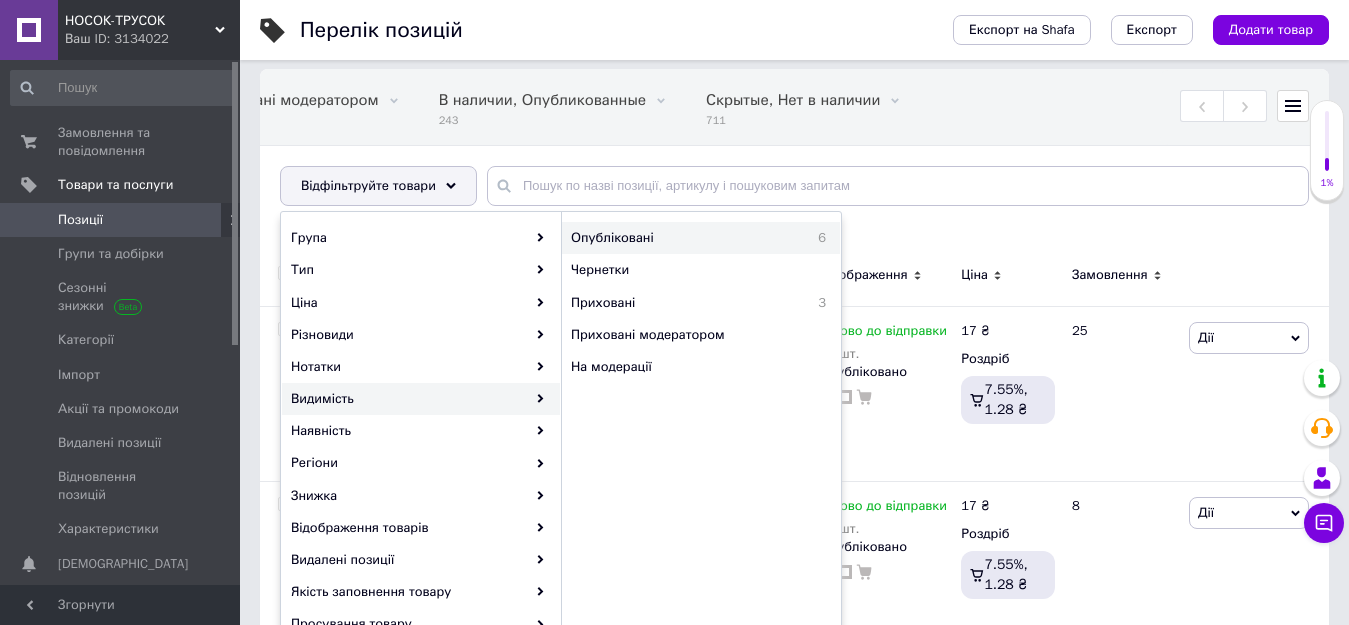 click on "Опубліковані  6" at bounding box center [701, 238] 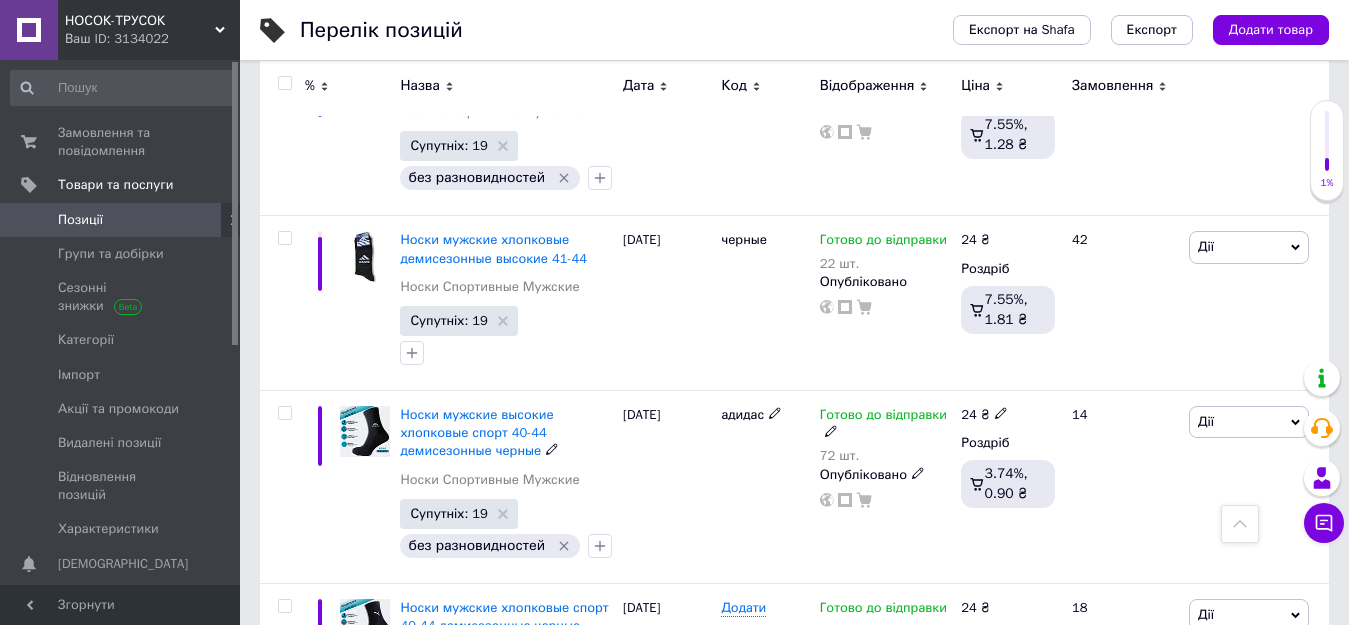 scroll, scrollTop: 640, scrollLeft: 0, axis: vertical 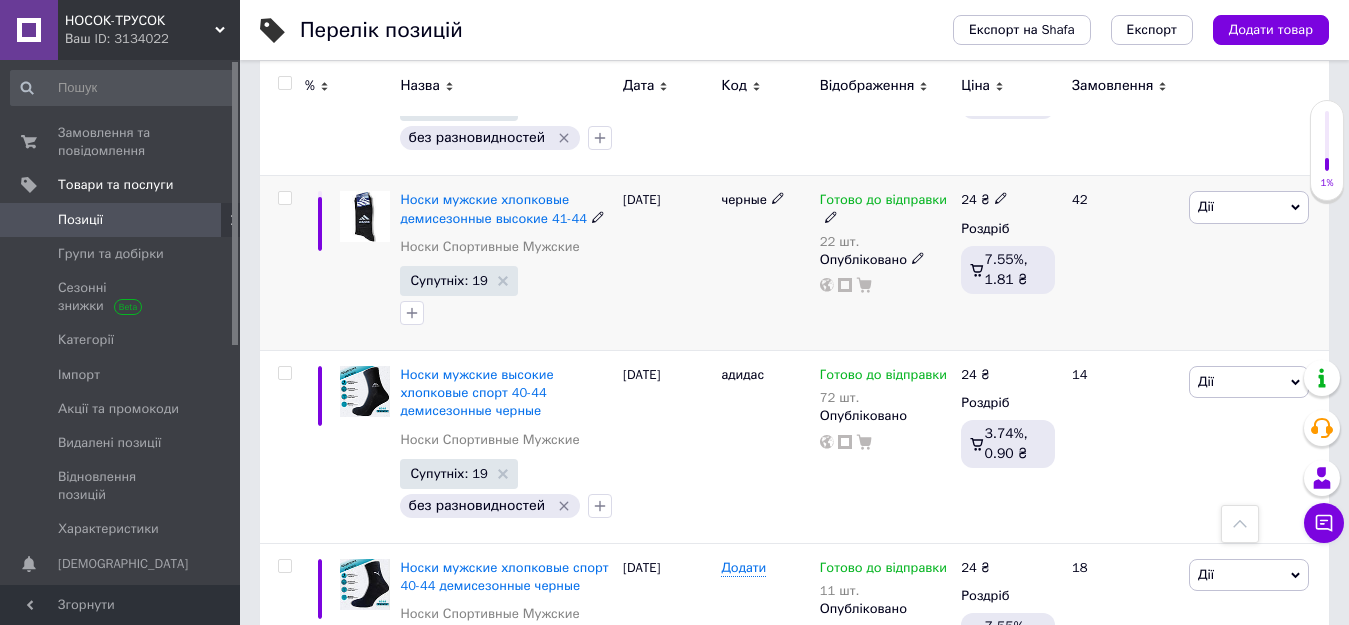 drag, startPoint x: 637, startPoint y: 14, endPoint x: 400, endPoint y: 176, distance: 287.07663 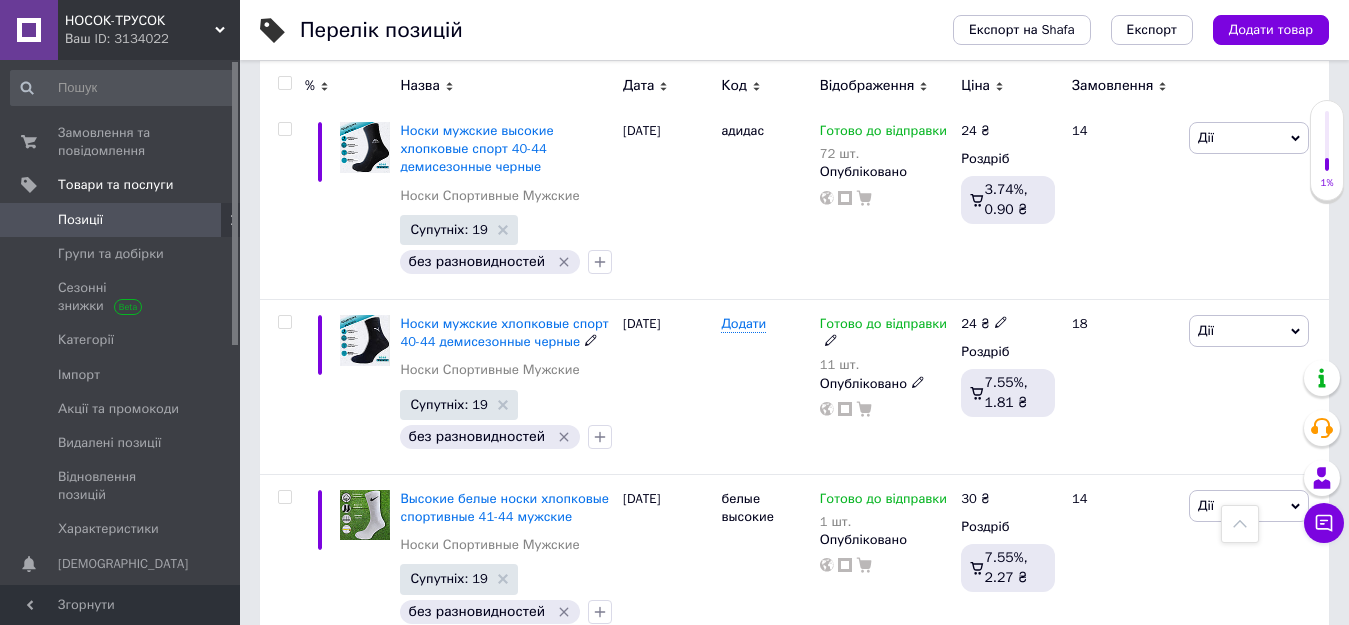 scroll, scrollTop: 880, scrollLeft: 0, axis: vertical 